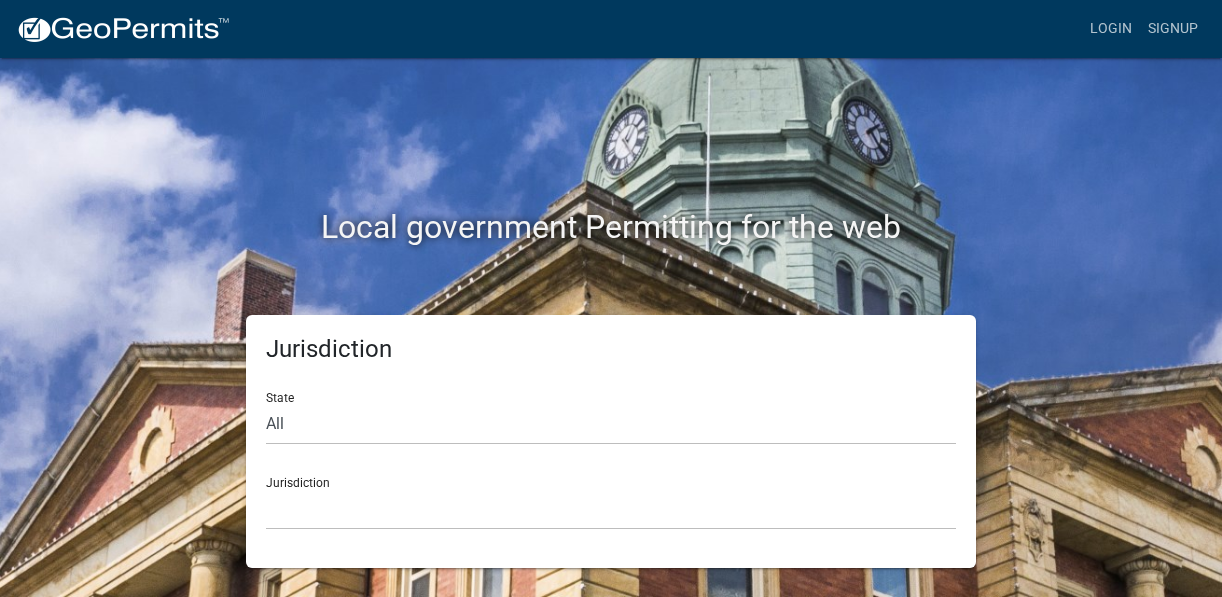 scroll, scrollTop: 0, scrollLeft: 0, axis: both 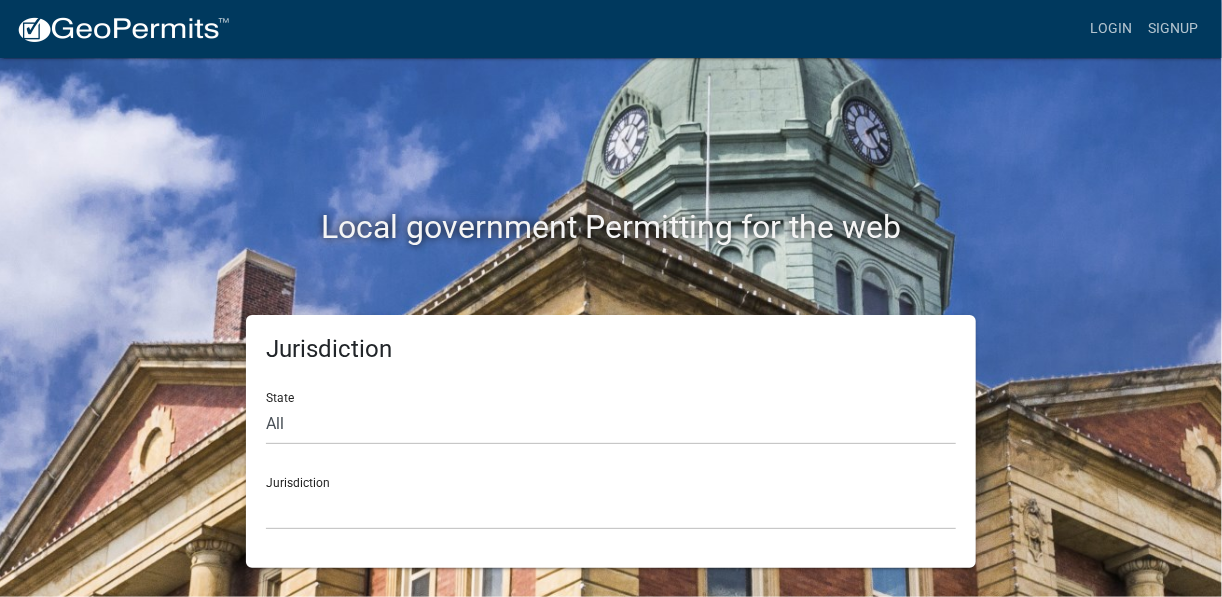 click 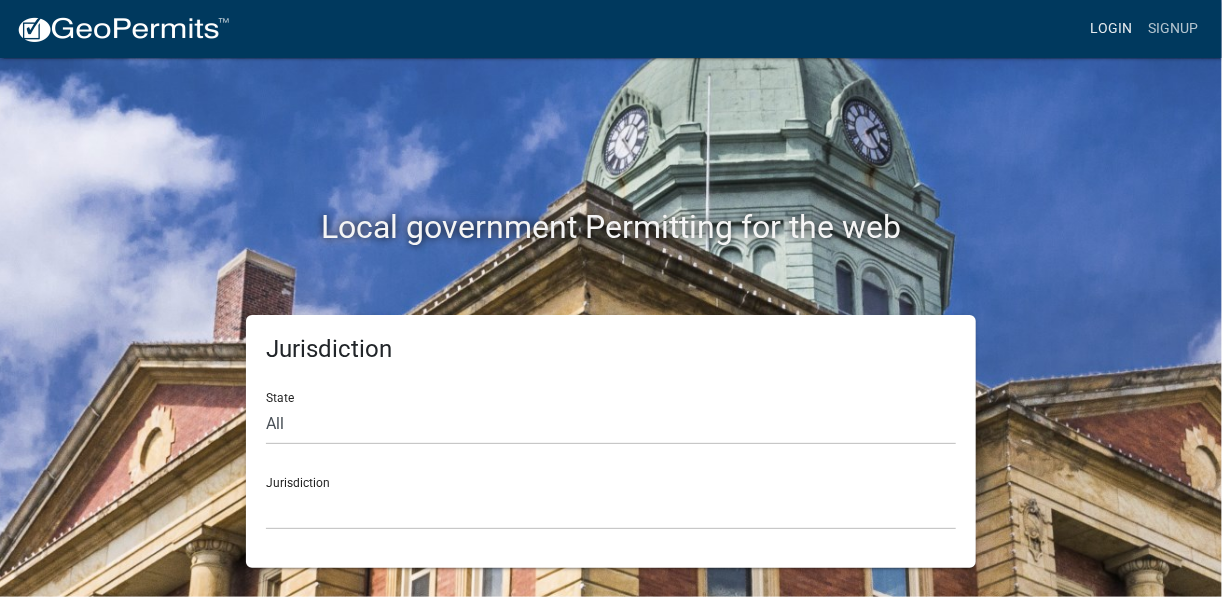 click on "Login" at bounding box center [1111, 29] 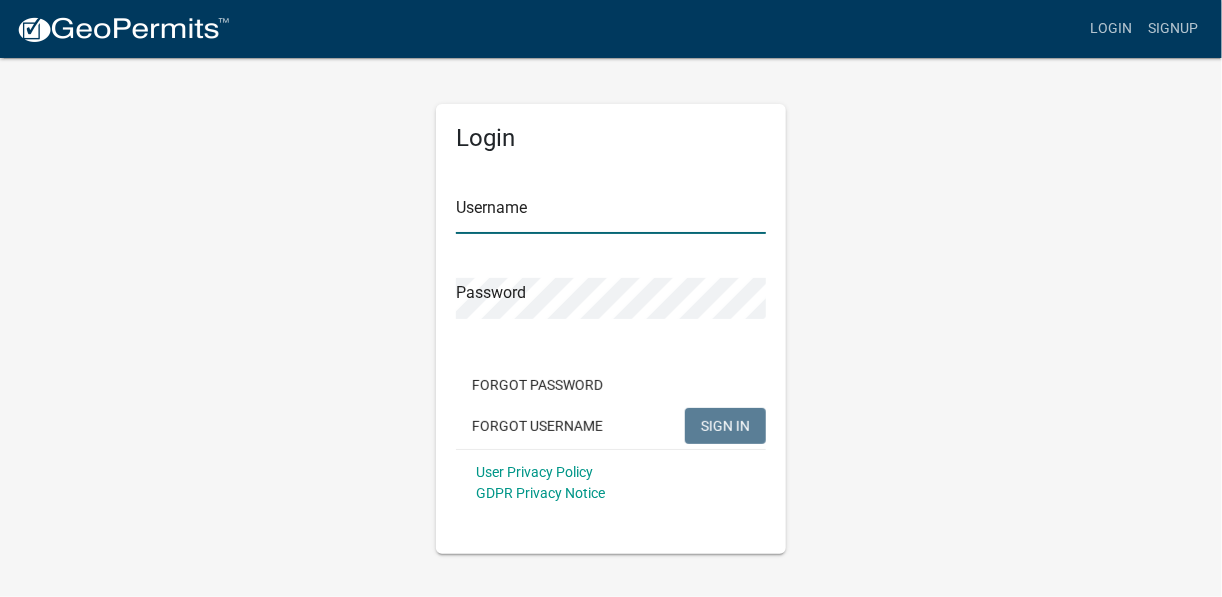 click on "Username" at bounding box center [611, 213] 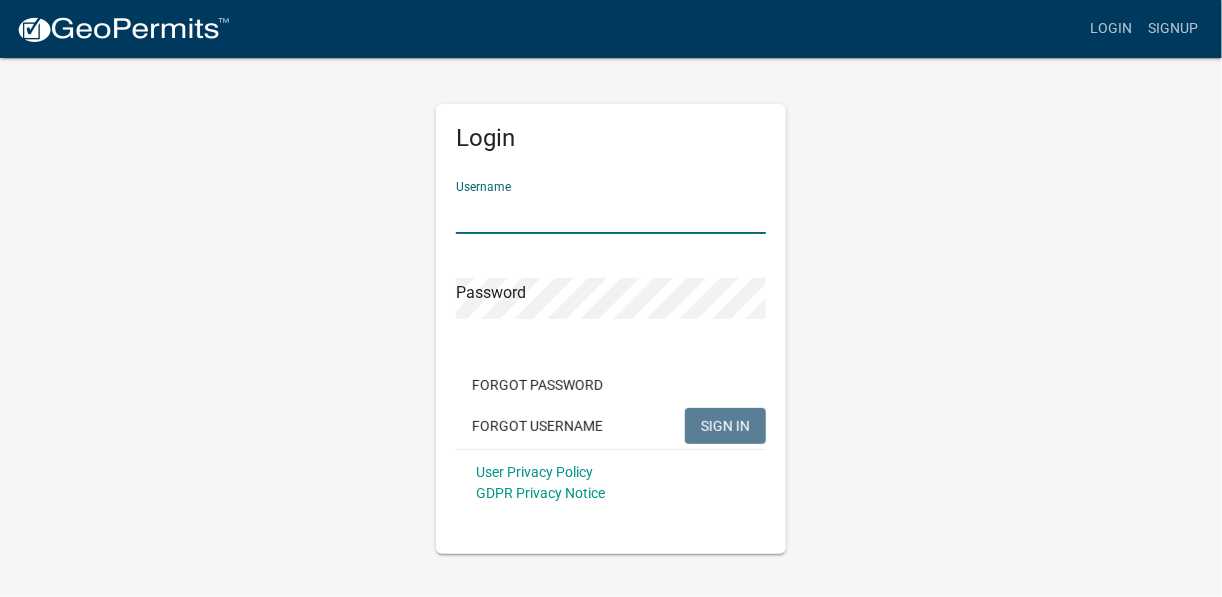 type on "gidicent" 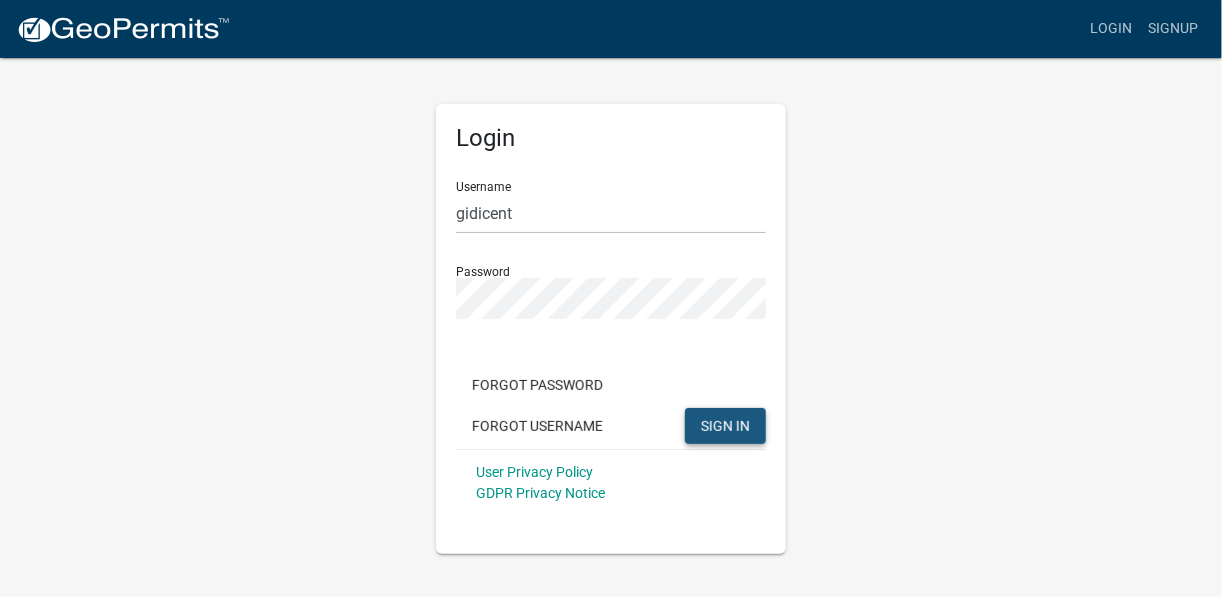 click on "SIGN IN" 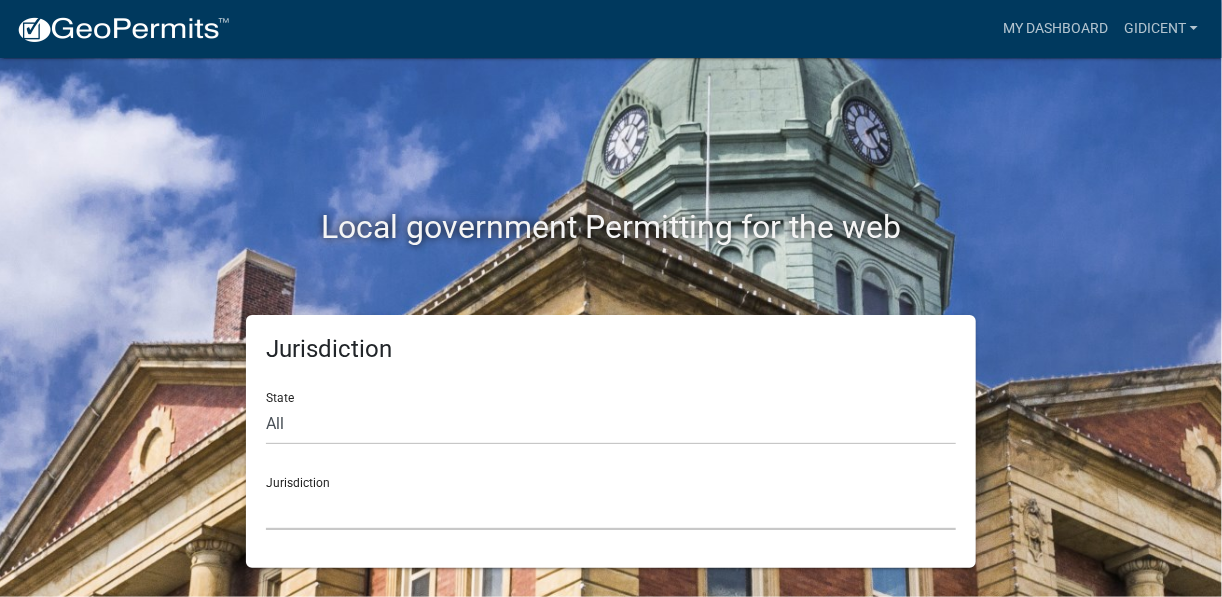click on "Custer County, Colorado   City of Bainbridge, Georgia   Cook County, Georgia   Crawford County, Georgia   Gilmer County, Georgia   Gordon County, Georgia   Haralson County, Georgia   Jasper County, Georgia   Lumpkin County, Georgia   Madison County, Georgia   Putnam County, Georgia   Talbot County, Georgia   Troup County, Georgia   City of Charlestown, Indiana   City of Jeffersonville, Indiana   City of Logansport, Indiana   Decatur County, Indiana   Grant County, Indiana   Howard County, Indiana   Huntington County, Indiana   Jasper County, Indiana   Kosciusko County, Indiana   La Porte County, Indiana   Miami County, Indiana   Montgomery County, Indiana   Morgan County, Indiana   Newton County, Indiana   Porter County, Indiana   River Ridge Development Authority, Indiana   Tippecanoe County, Indiana   Vigo County, Indiana   Wells County, Indiana   Whitley County, Indiana   Boone County, Iowa   Butler County, Iowa   Cerro Gordo County, Iowa   City of Harlan, Iowa   City of Indianola, Iowa" 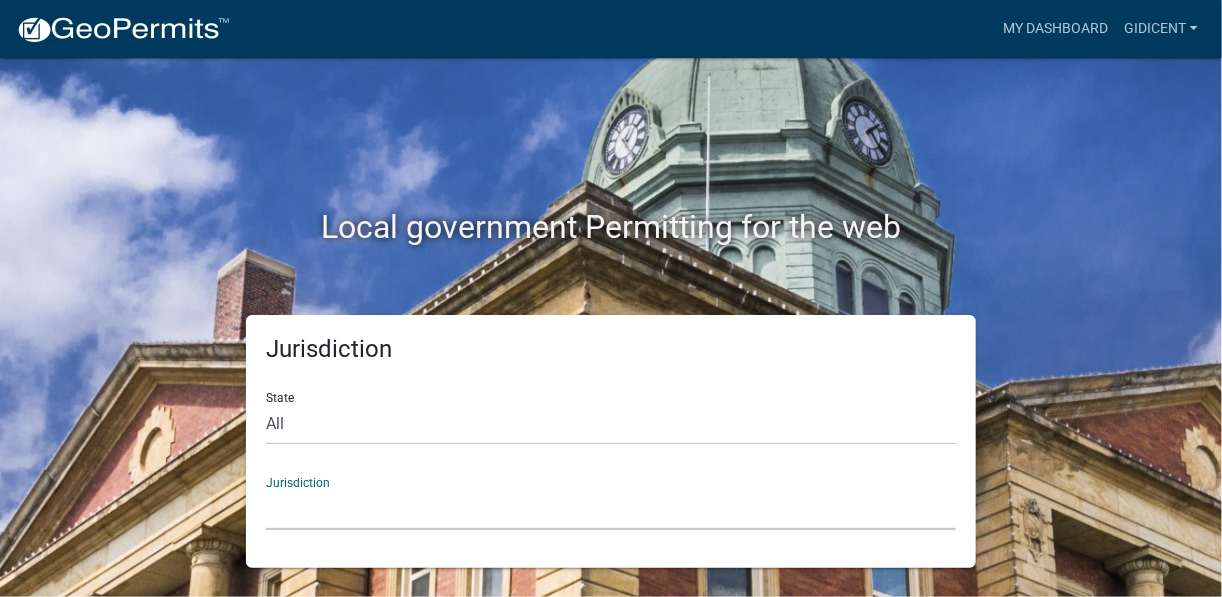 click on "Jurisdiction State All  Colorado   Georgia   Indiana   Iowa   Kansas   Minnesota   Ohio   South Carolina   Wisconsin  Jurisdiction  Custer County, Colorado   City of Bainbridge, Georgia   Cook County, Georgia   Crawford County, Georgia   Gilmer County, Georgia   Gordon County, Georgia   Haralson County, Georgia   Jasper County, Georgia   Lumpkin County, Georgia   Madison County, Georgia   Putnam County, Georgia   Talbot County, Georgia   Troup County, Georgia   City of Charlestown, Indiana   City of Jeffersonville, Indiana   City of Logansport, Indiana   Decatur County, Indiana   Grant County, Indiana   Howard County, Indiana   Huntington County, Indiana   Jasper County, Indiana   Kosciusko County, Indiana   La Porte County, Indiana   Miami County, Indiana   Montgomery County, Indiana   Morgan County, Indiana   Newton County, Indiana   Porter County, Indiana   River Ridge Development Authority, Indiana   Tippecanoe County, Indiana   Vigo County, Indiana   Wells County, Indiana   Whitley County, Indiana" 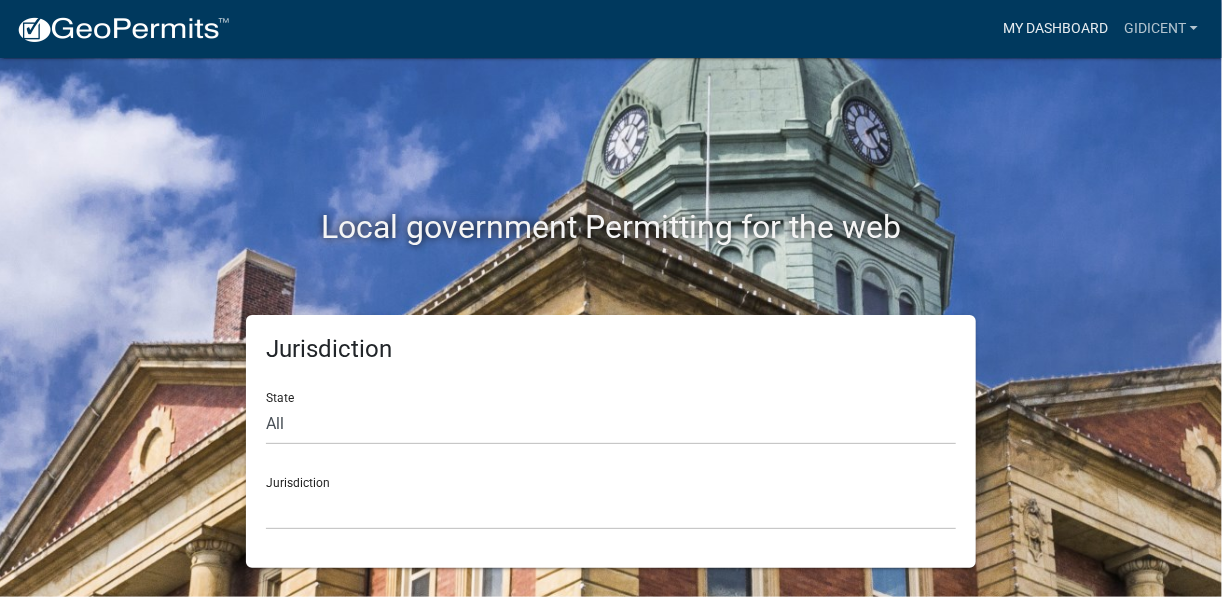 click on "My Dashboard" at bounding box center [1055, 29] 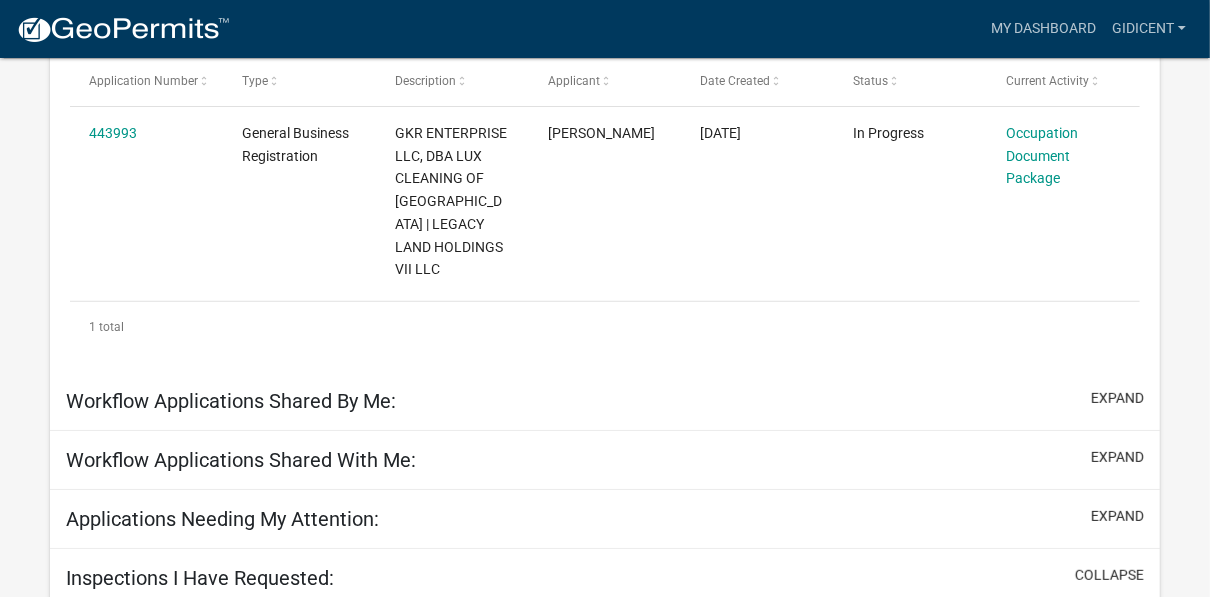 scroll, scrollTop: 424, scrollLeft: 0, axis: vertical 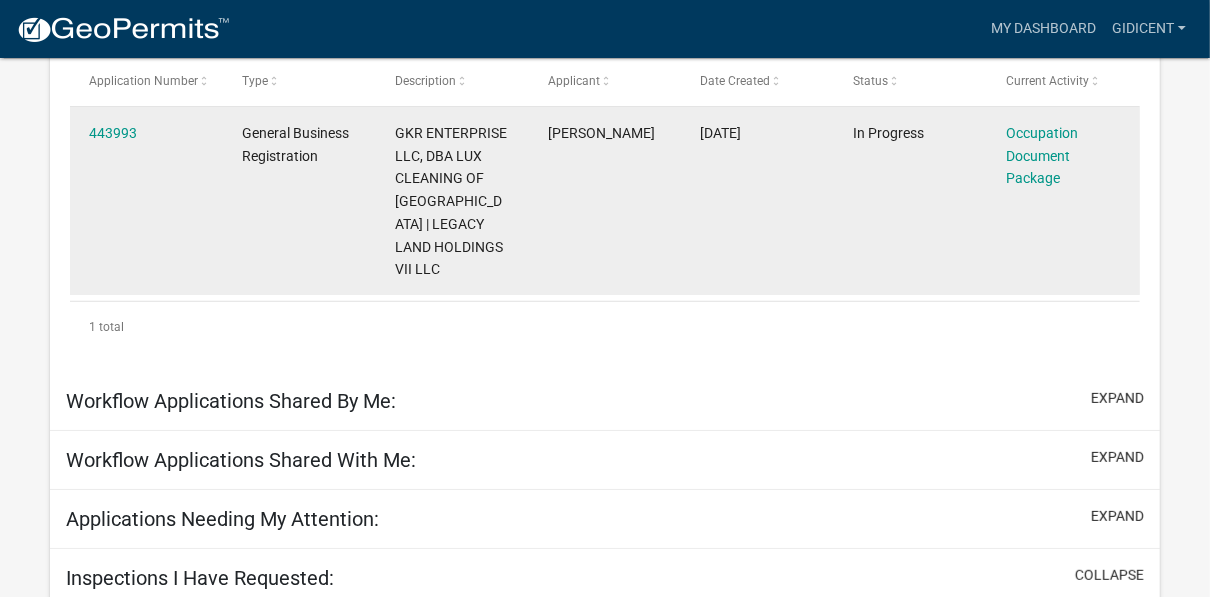 click on "GKR ENTERPRISE LLC, DBA LUX CLEANING OF LAKE OCONEE | LEGACY LAND HOLDINGS VII LLC" 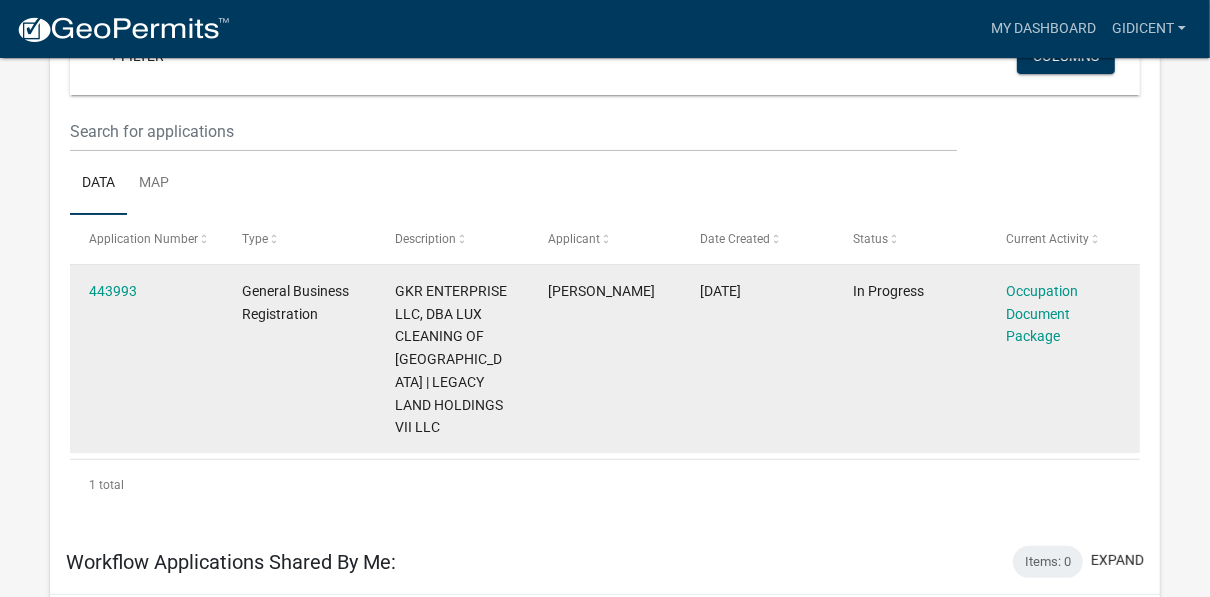 scroll, scrollTop: 230, scrollLeft: 0, axis: vertical 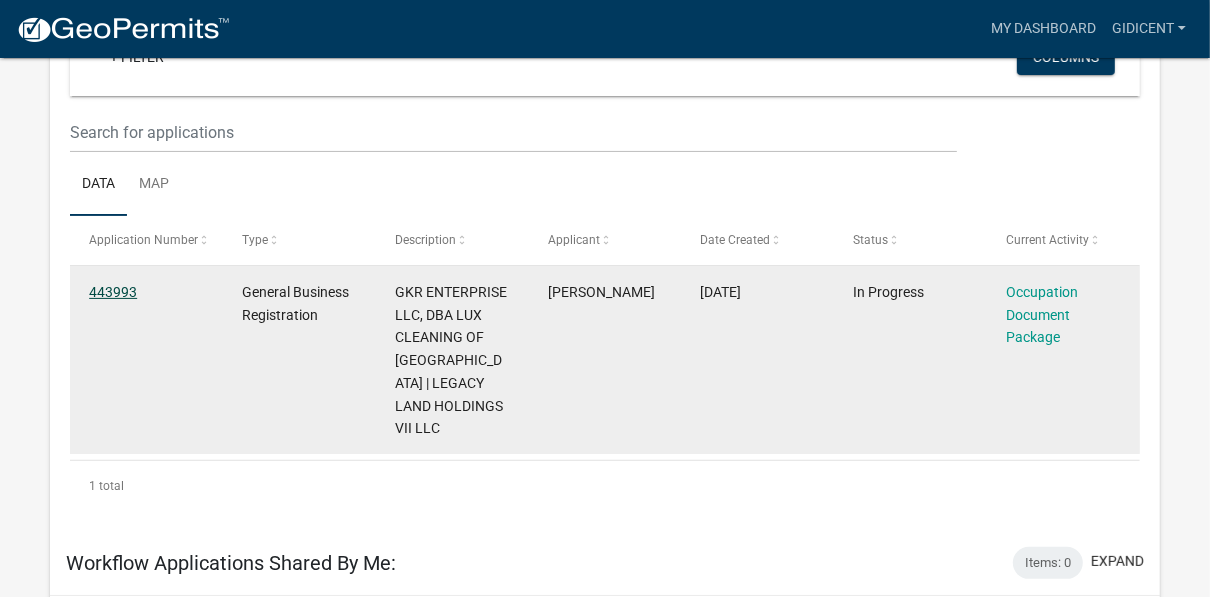 click on "443993" 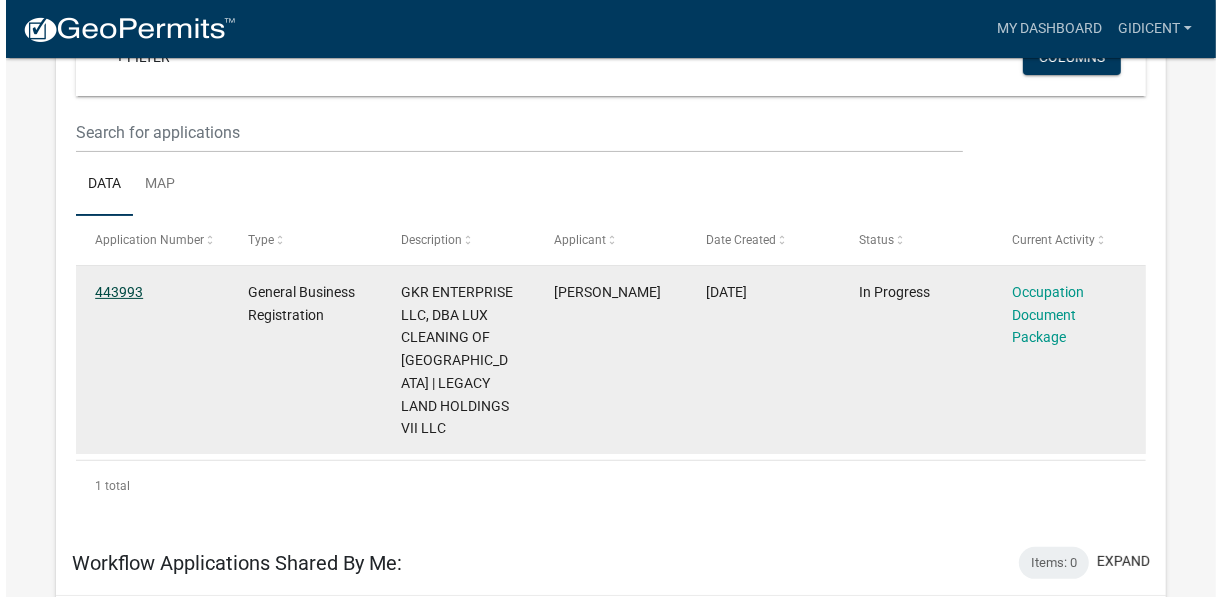 scroll, scrollTop: 0, scrollLeft: 0, axis: both 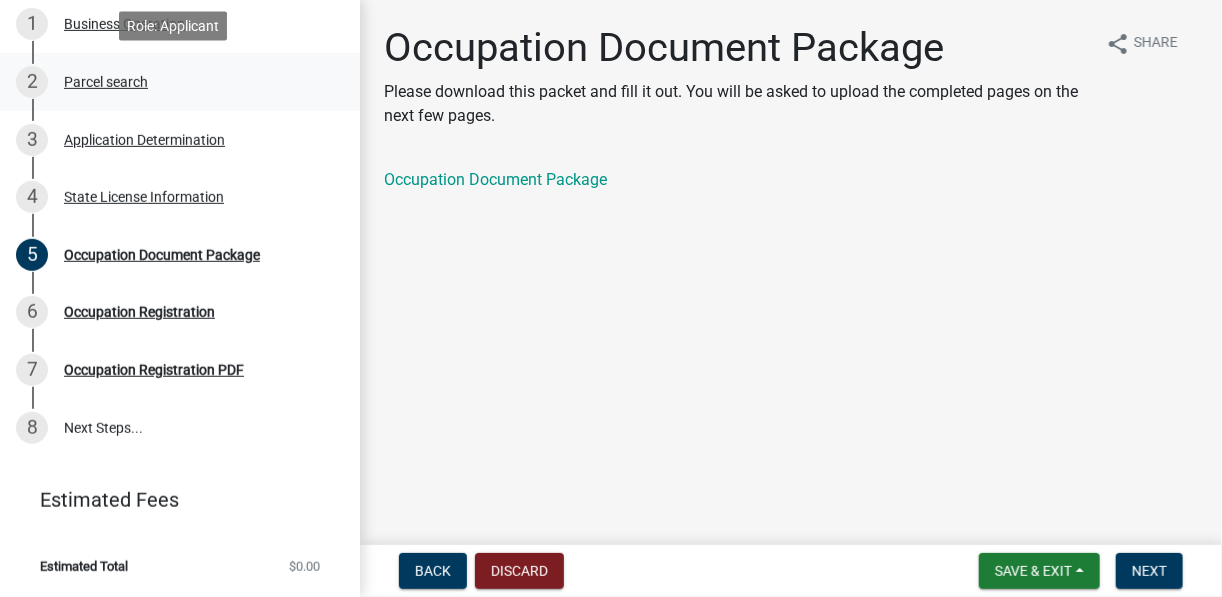 click on "Parcel search" at bounding box center [106, 82] 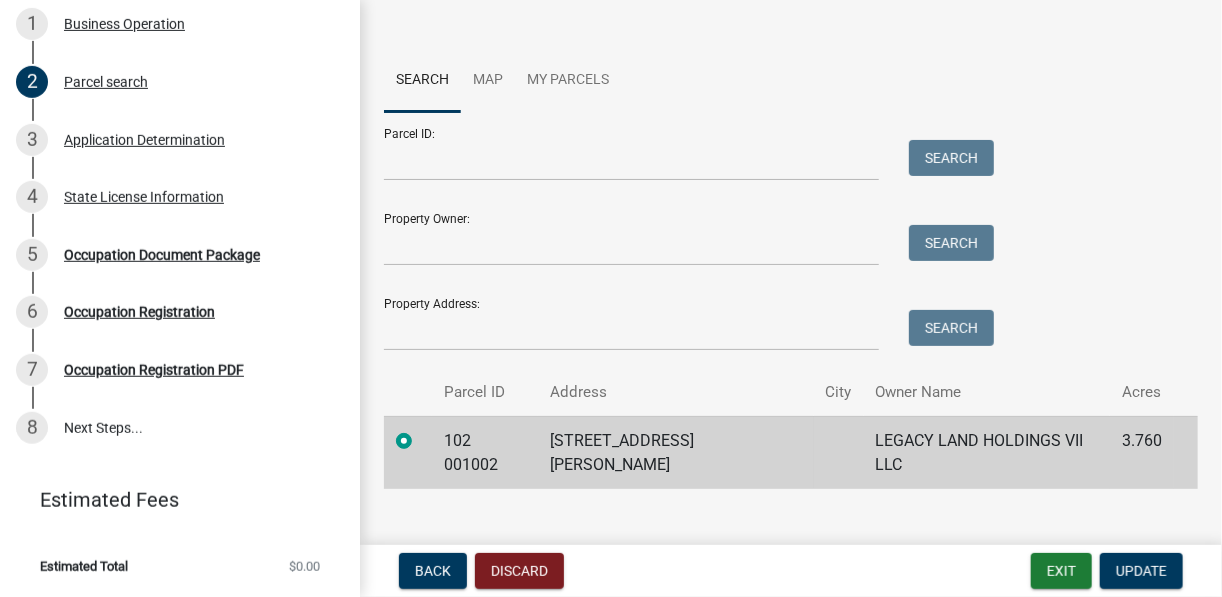 scroll, scrollTop: 68, scrollLeft: 0, axis: vertical 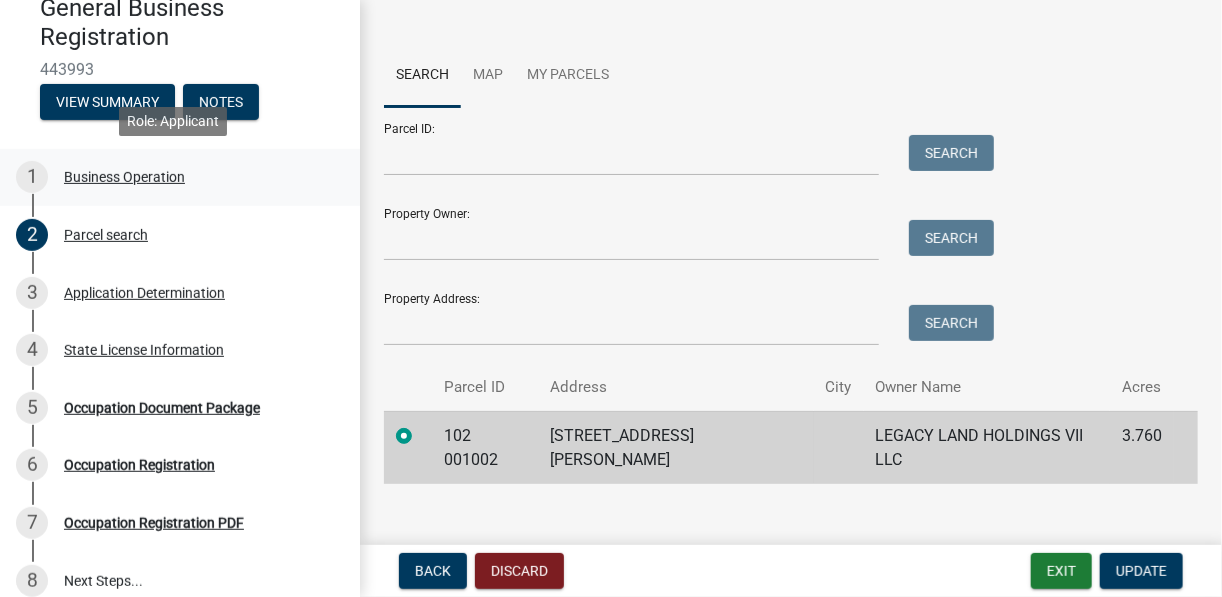 click on "Business Operation" at bounding box center (124, 177) 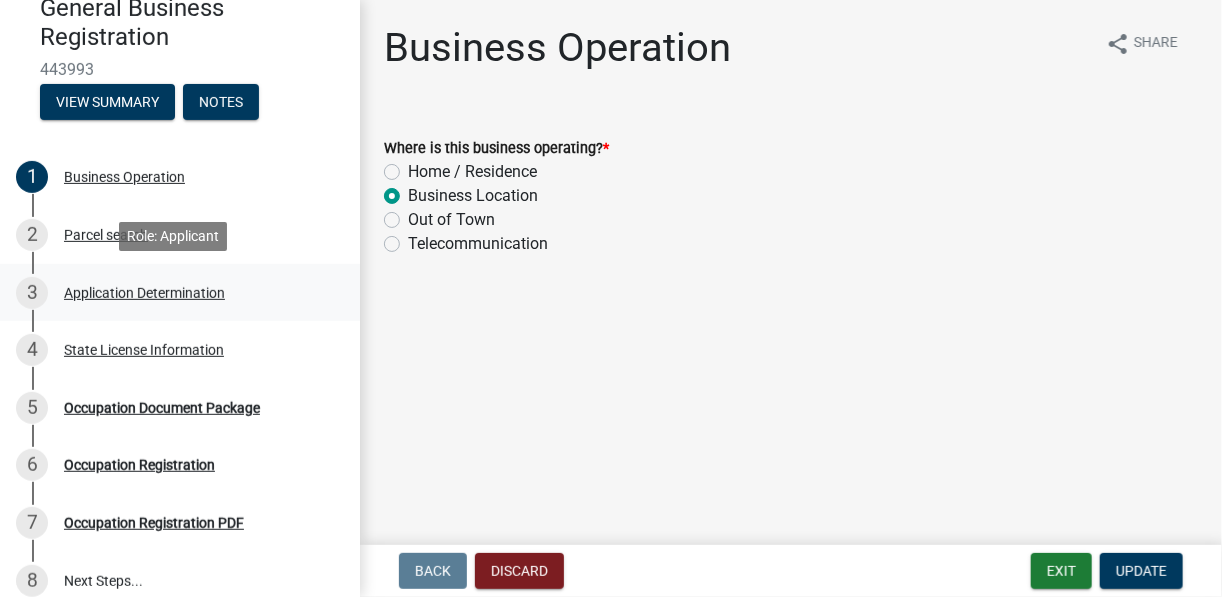 click on "3     Application Determination" at bounding box center [172, 293] 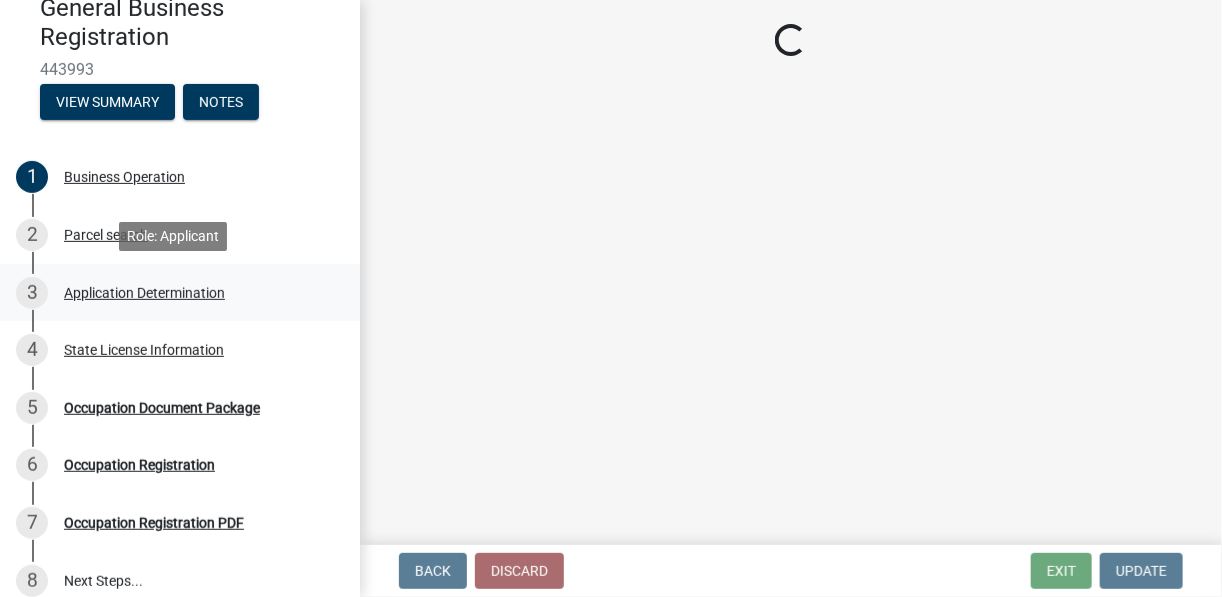 select on "GA" 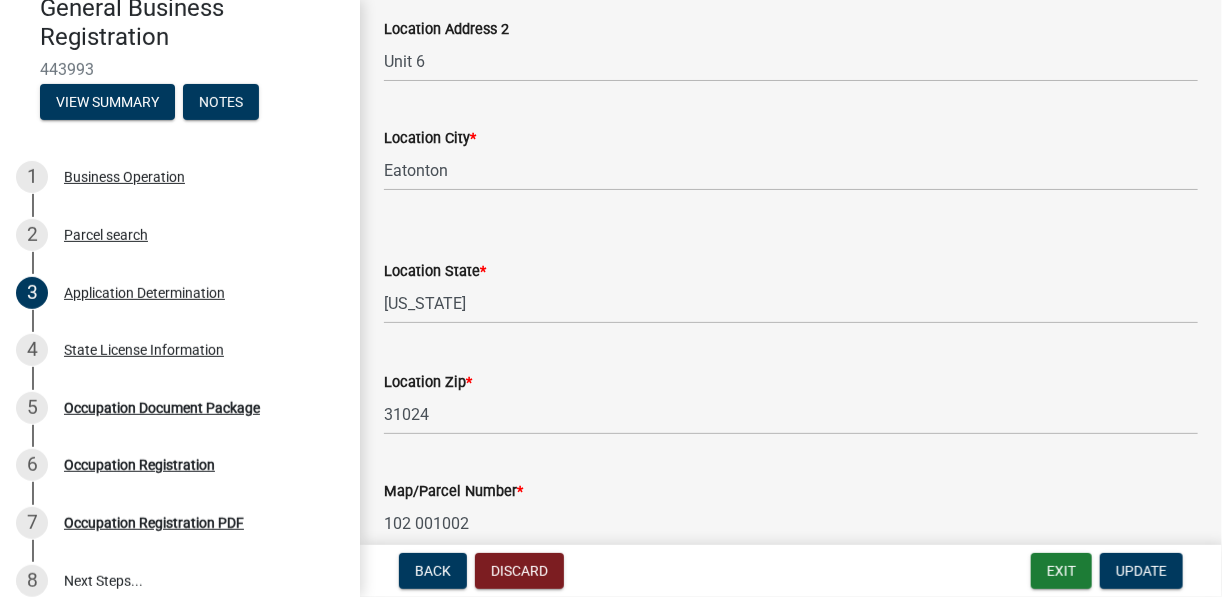 scroll, scrollTop: 1966, scrollLeft: 0, axis: vertical 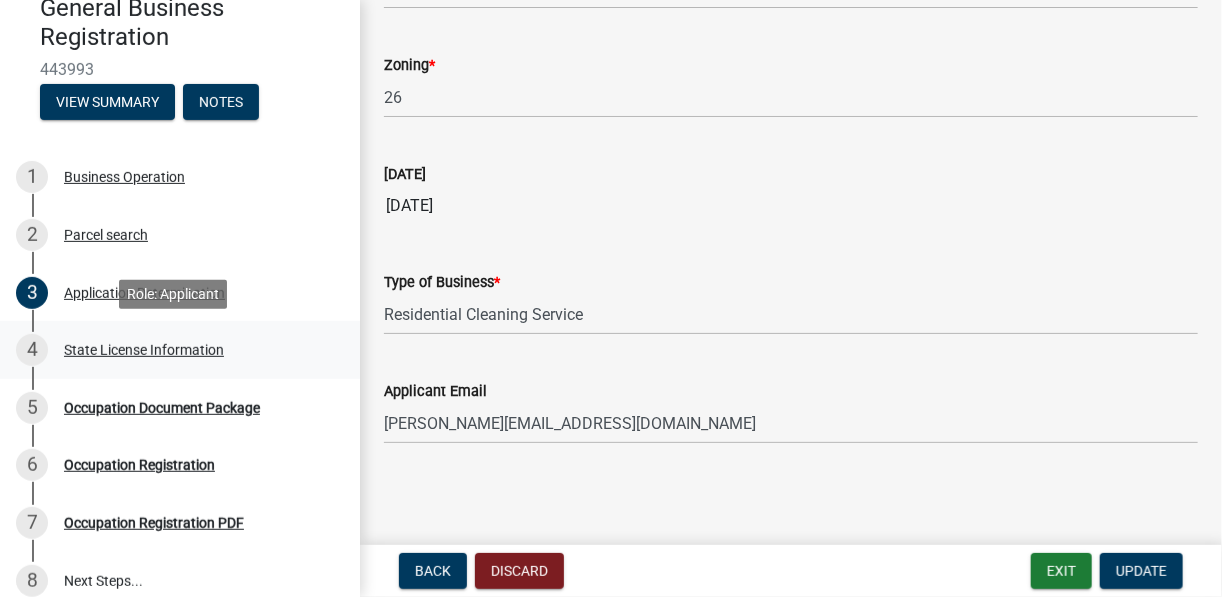 click on "State License Information" at bounding box center (144, 350) 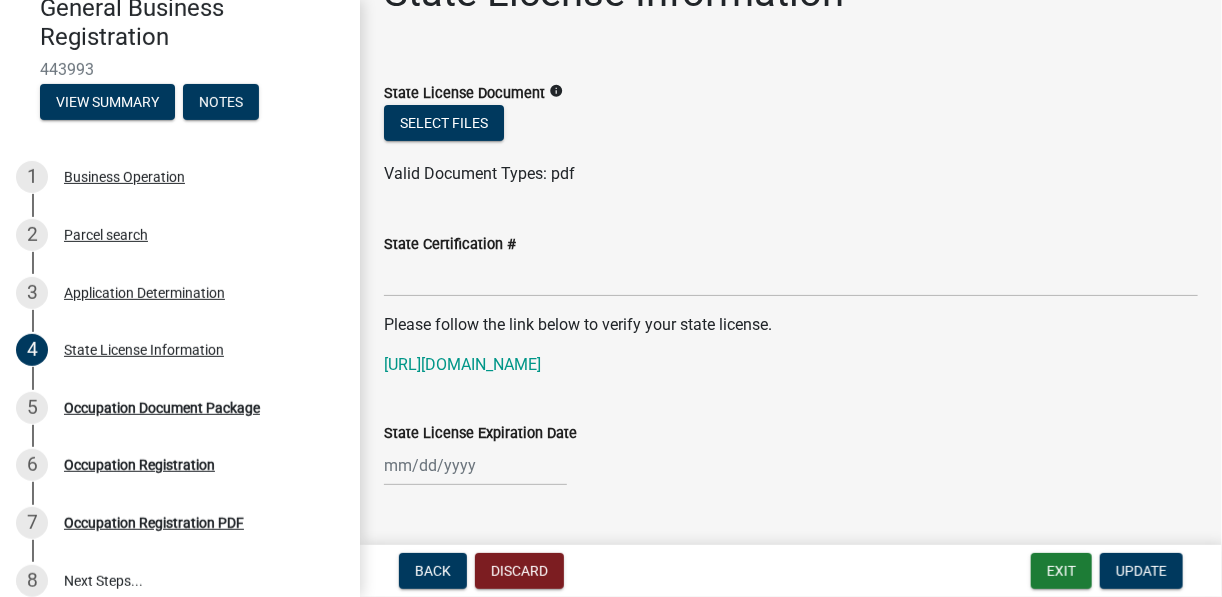 scroll, scrollTop: 99, scrollLeft: 0, axis: vertical 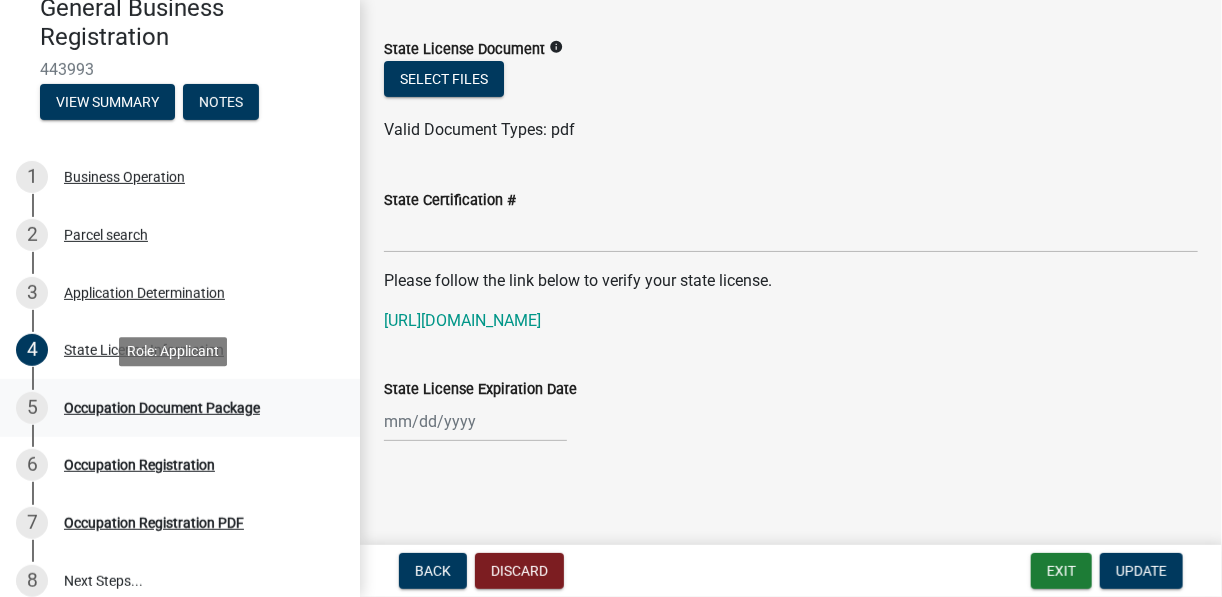 click on "Occupation Document Package" at bounding box center [162, 408] 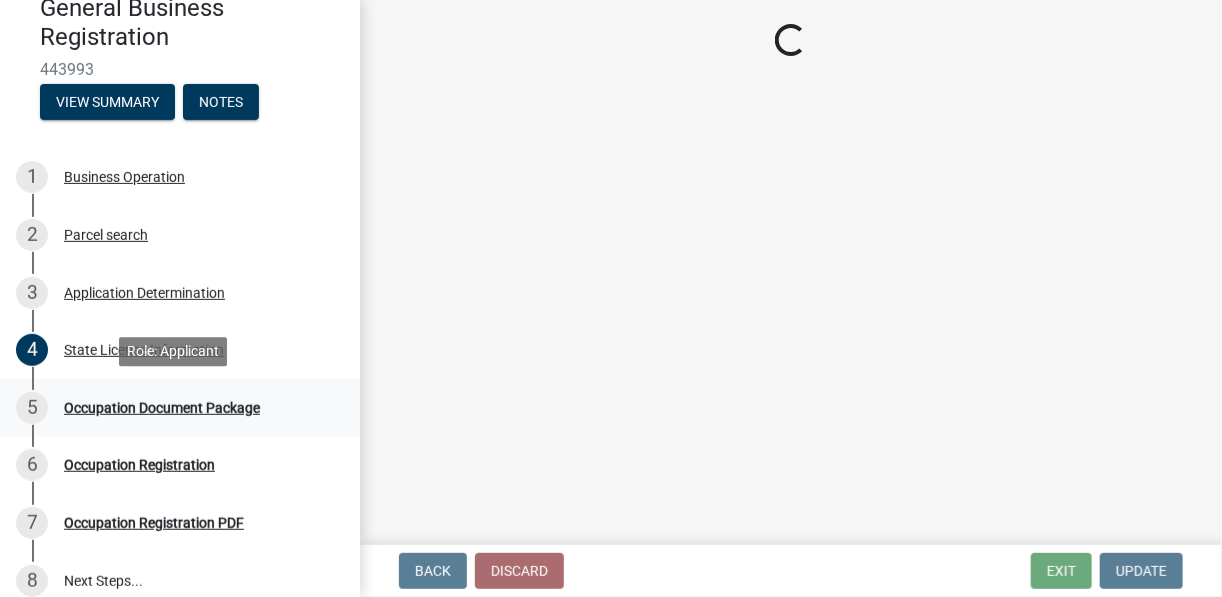 scroll, scrollTop: 0, scrollLeft: 0, axis: both 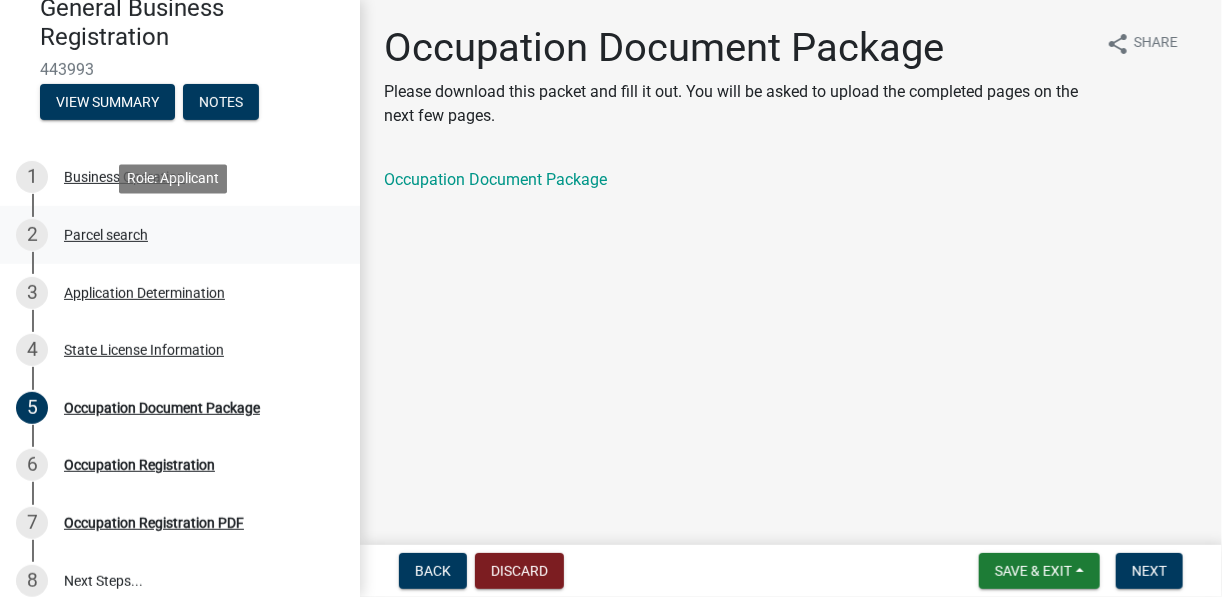 click on "Parcel search" at bounding box center [106, 235] 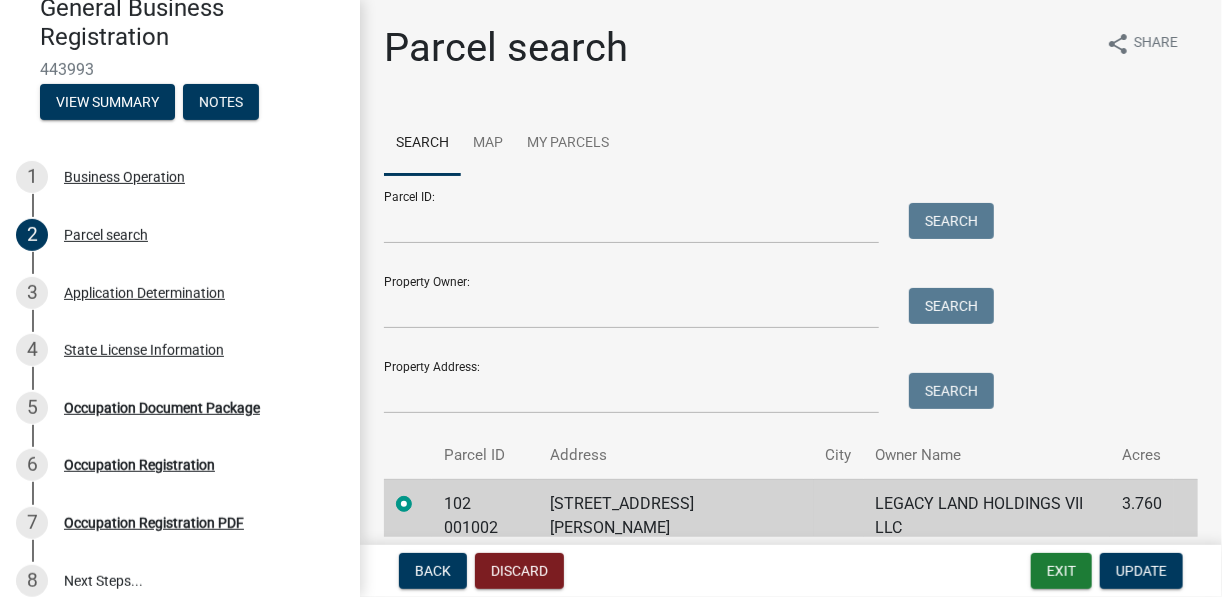 scroll, scrollTop: 68, scrollLeft: 0, axis: vertical 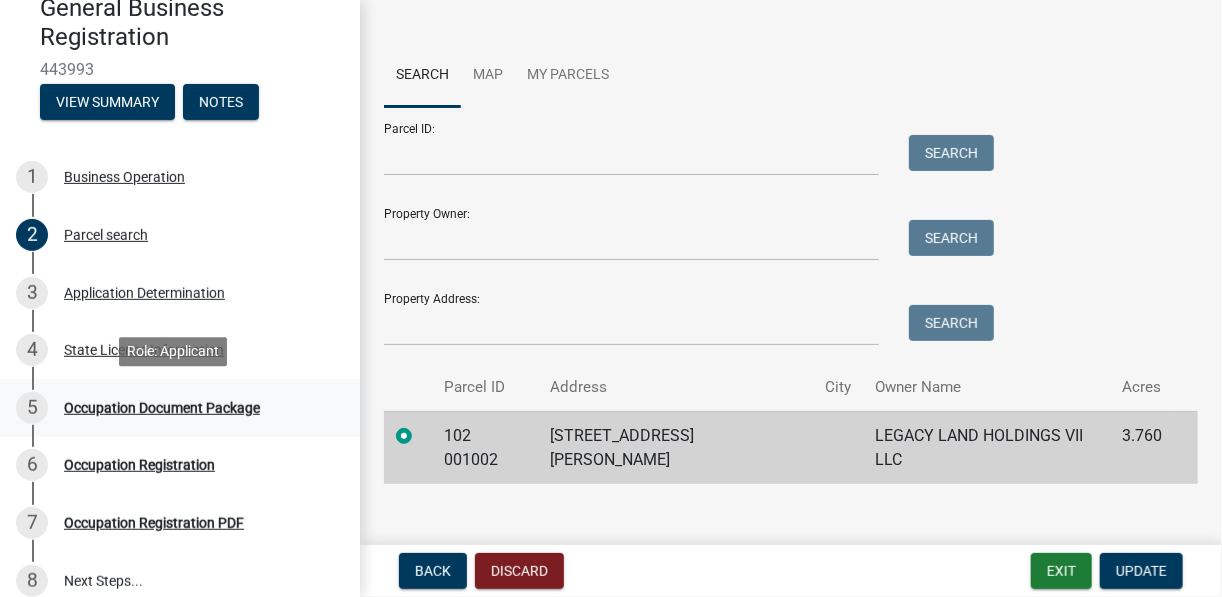 click on "Occupation Document Package" at bounding box center [162, 408] 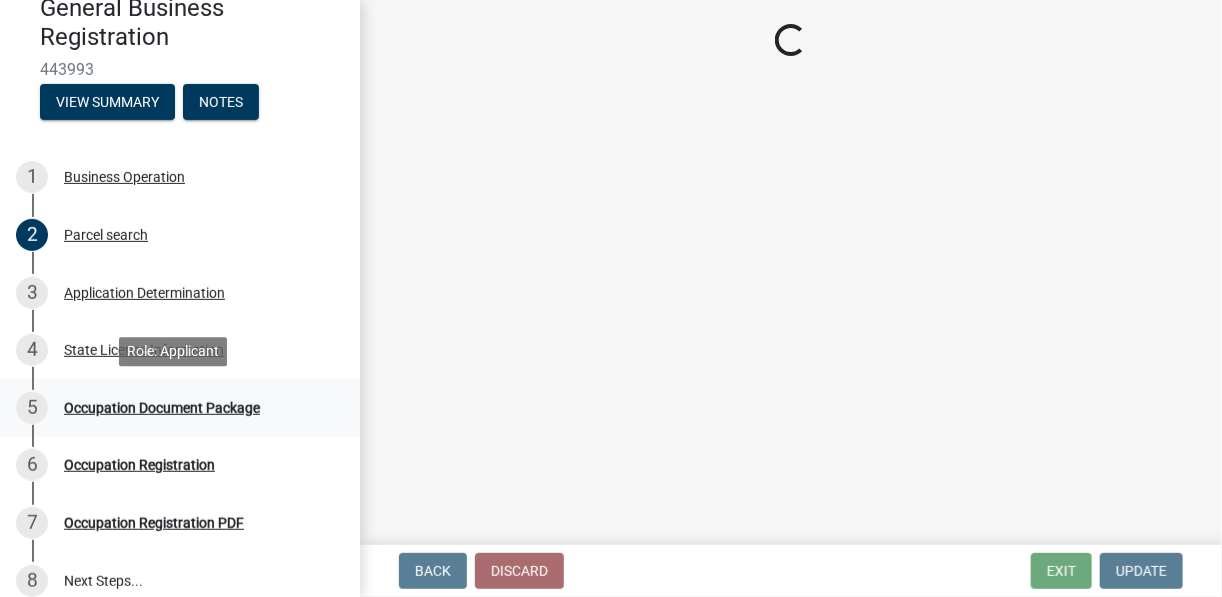 scroll, scrollTop: 0, scrollLeft: 0, axis: both 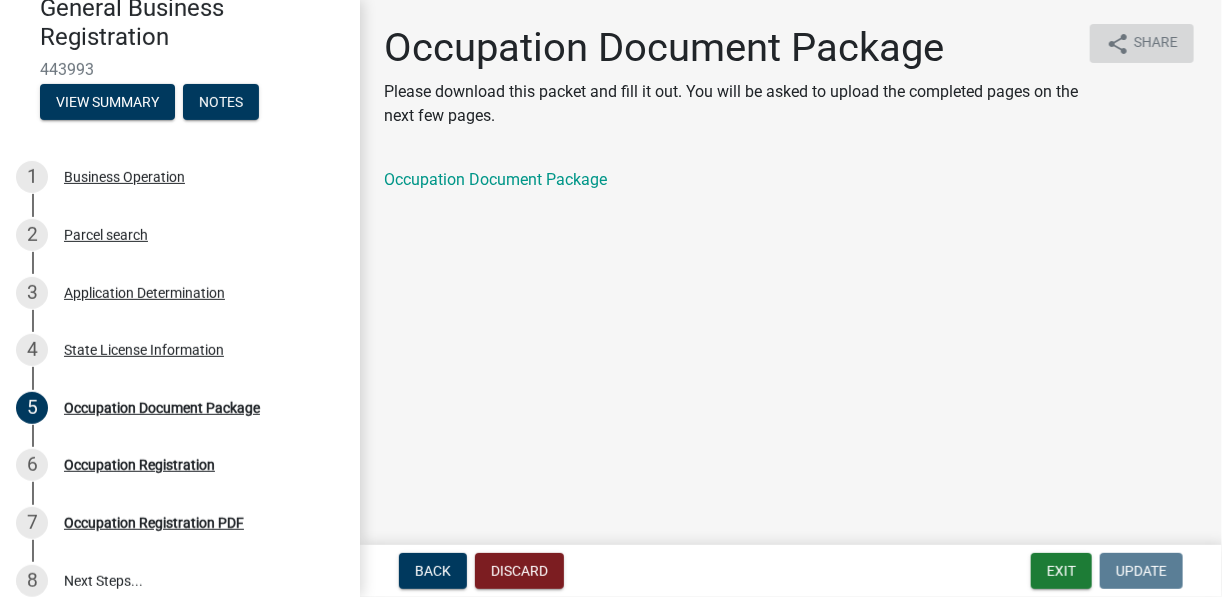 click on "Share" 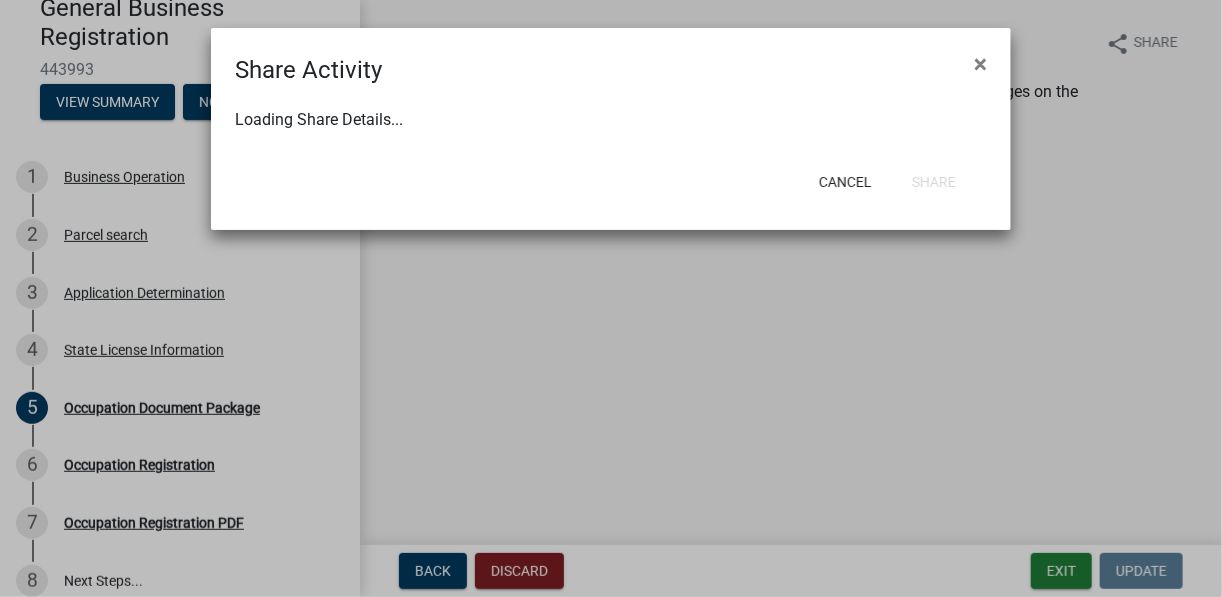 select on "1" 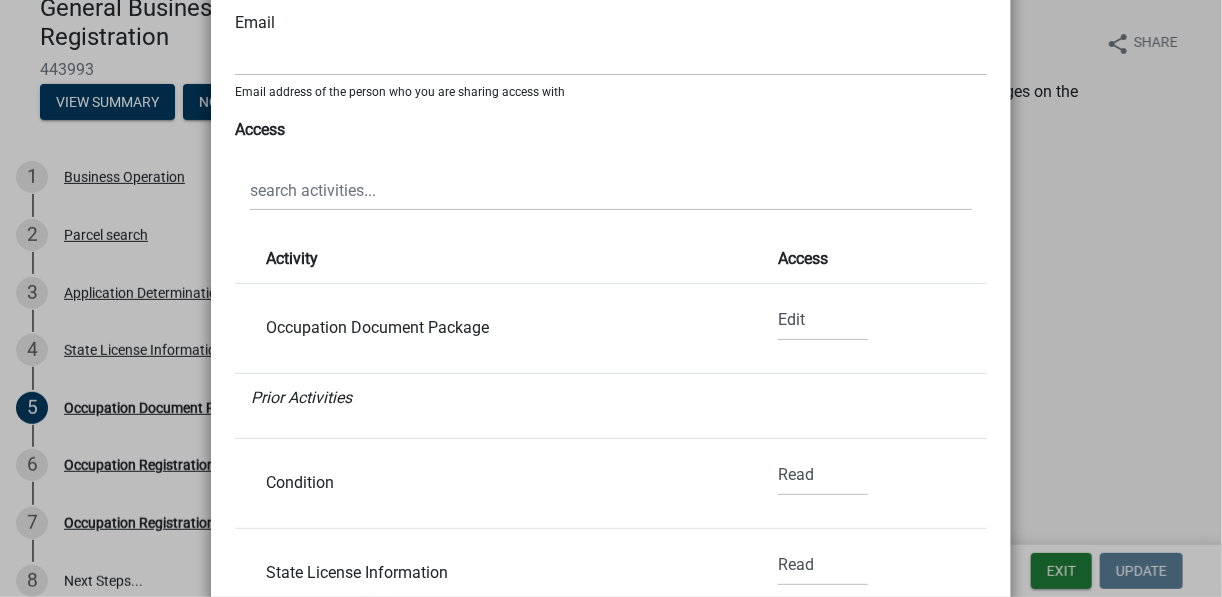 scroll, scrollTop: 242, scrollLeft: 0, axis: vertical 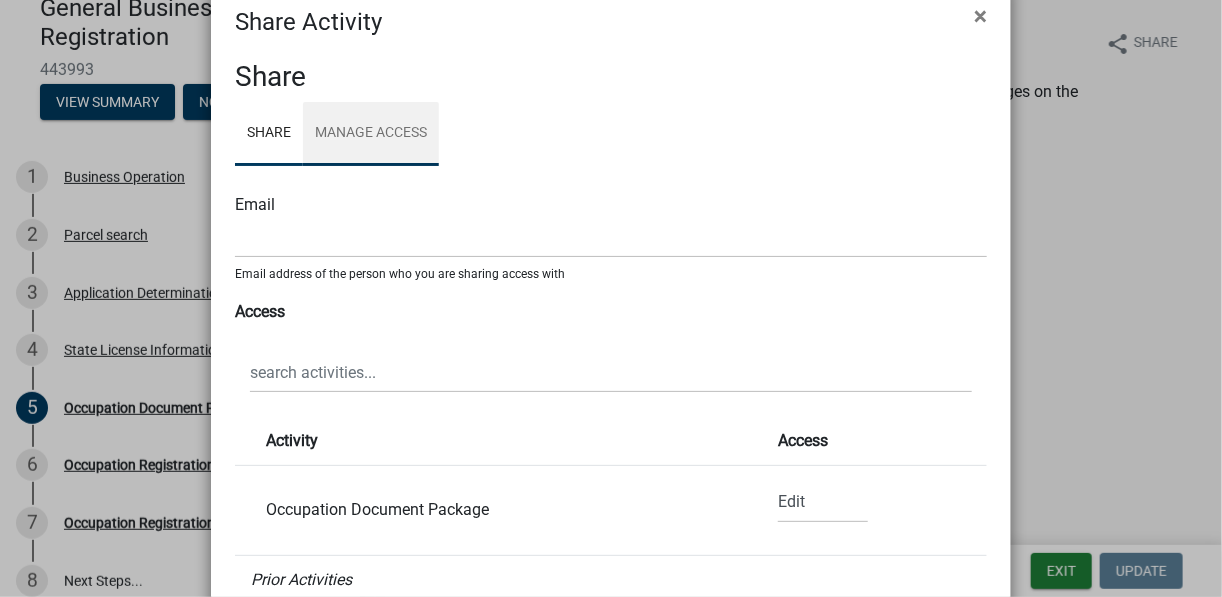 click on "Manage Access" at bounding box center (371, 134) 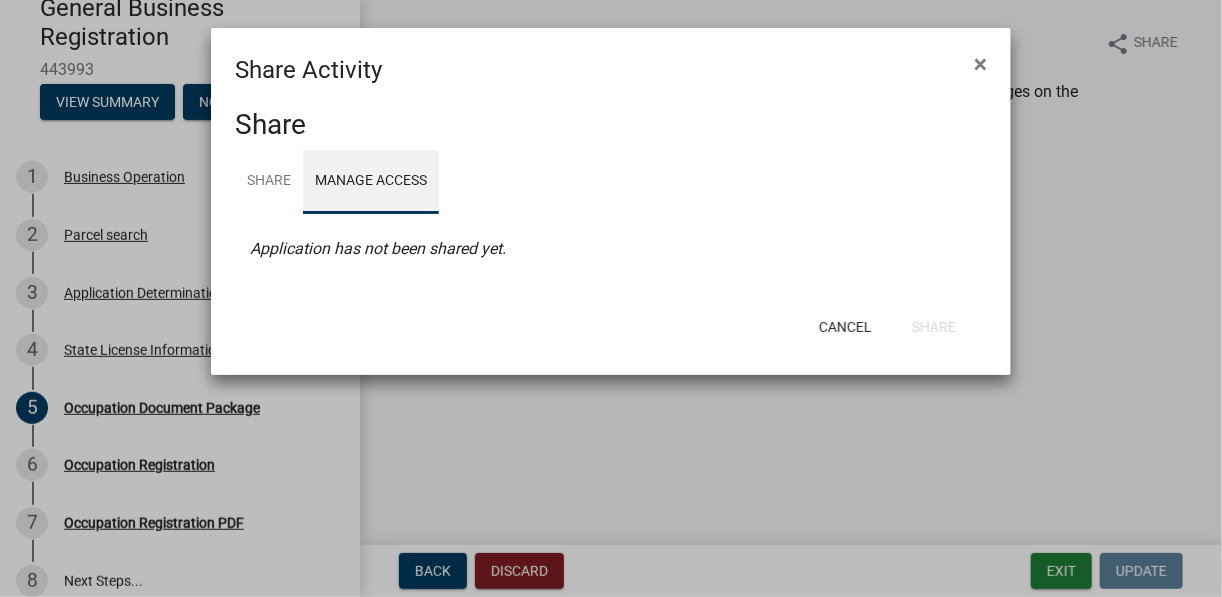 scroll, scrollTop: 0, scrollLeft: 0, axis: both 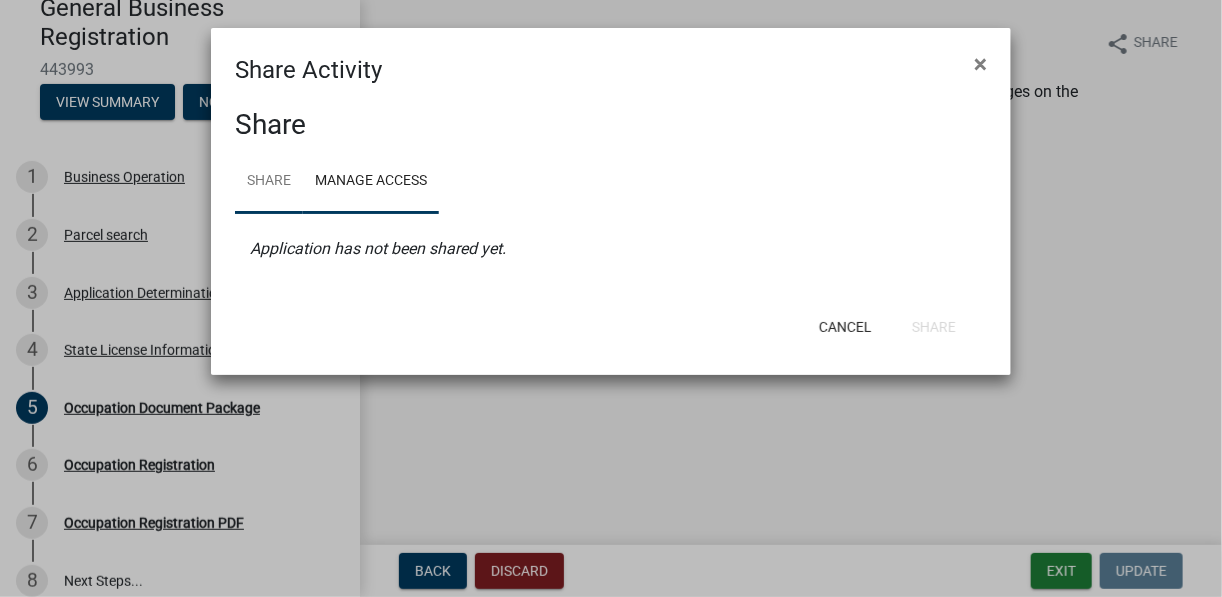 click on "Share" at bounding box center [269, 182] 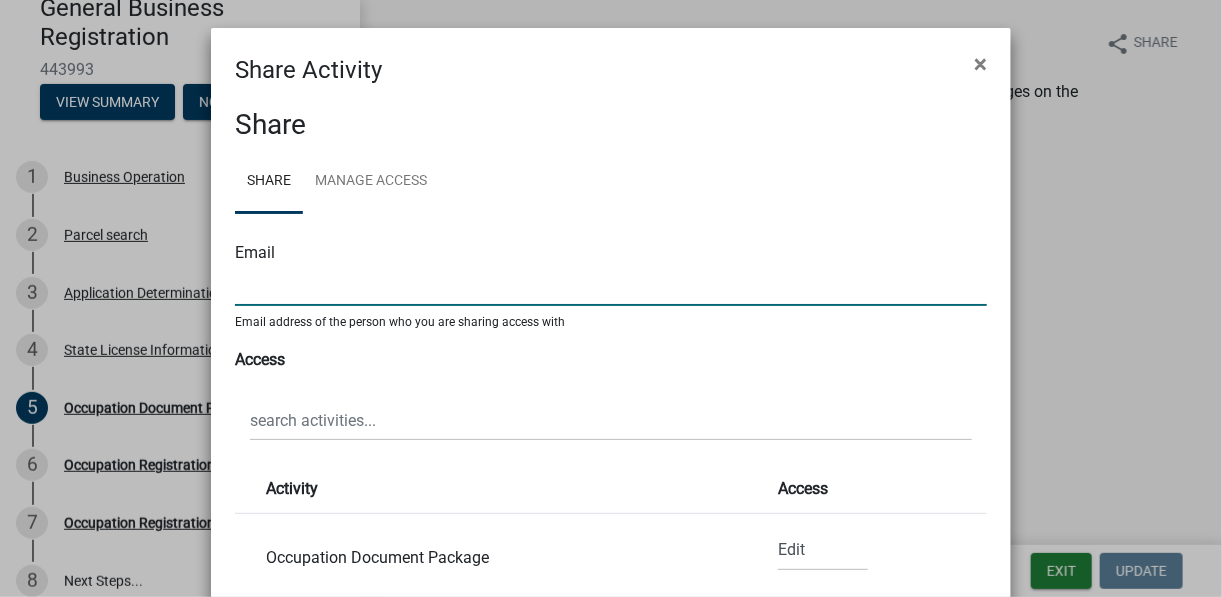 click at bounding box center (611, 285) 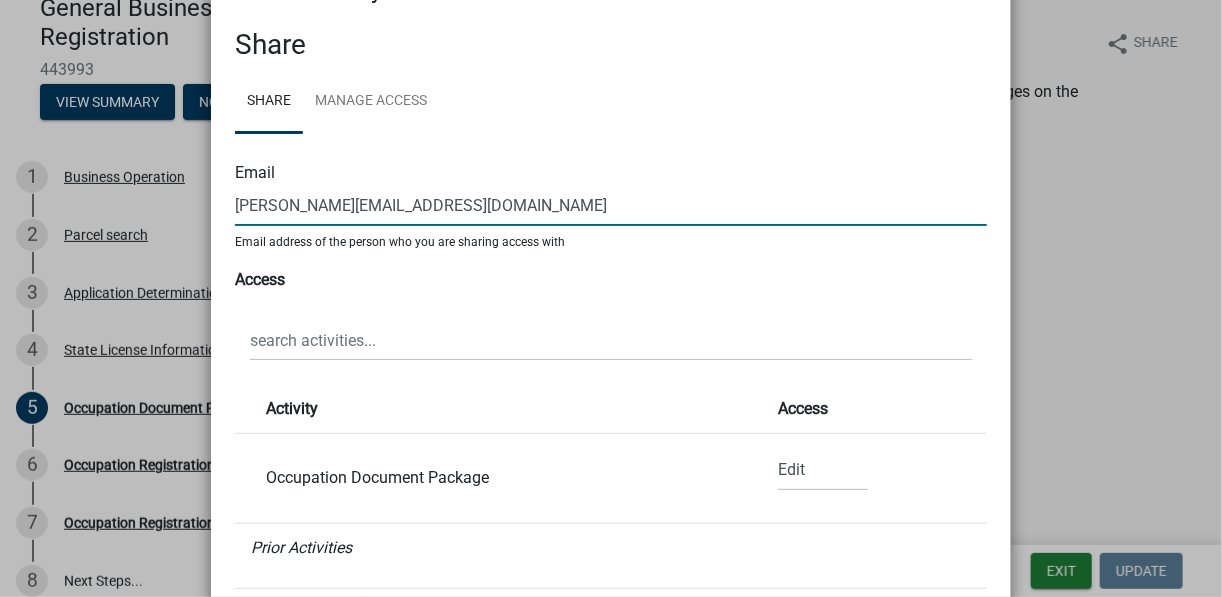 scroll, scrollTop: 0, scrollLeft: 0, axis: both 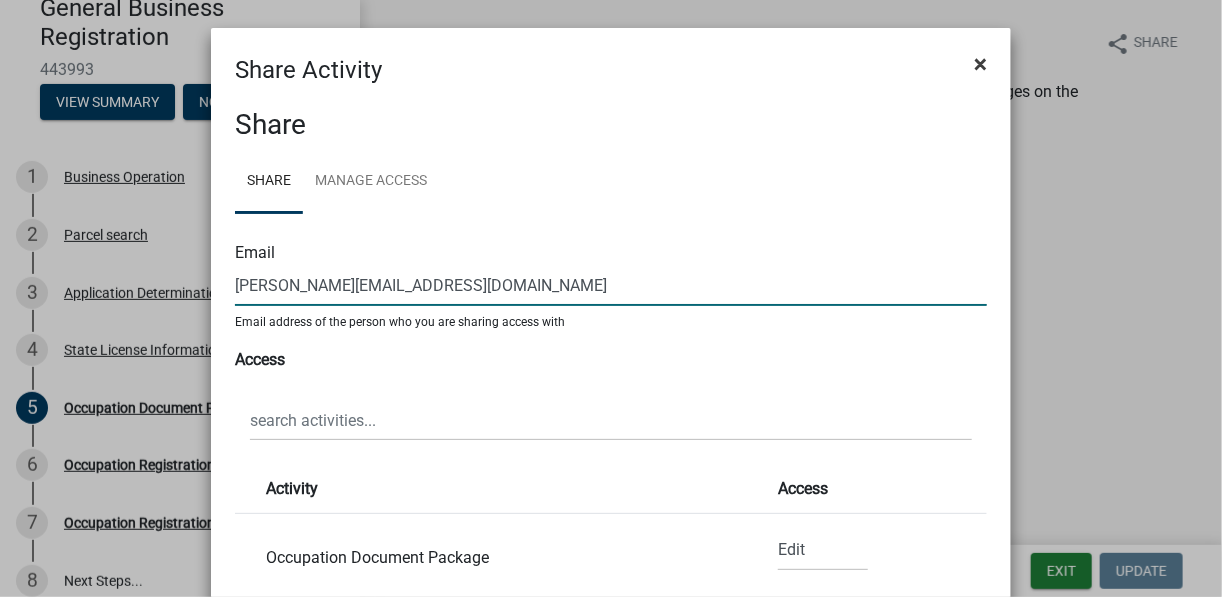 click on "×" 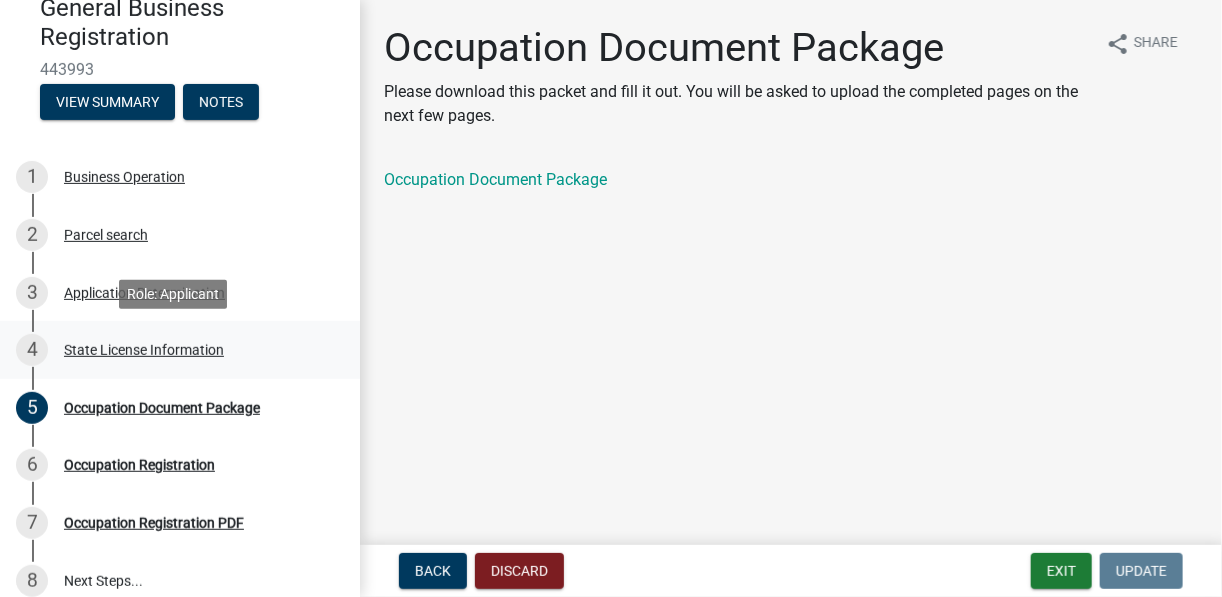 click on "State License Information" at bounding box center [144, 350] 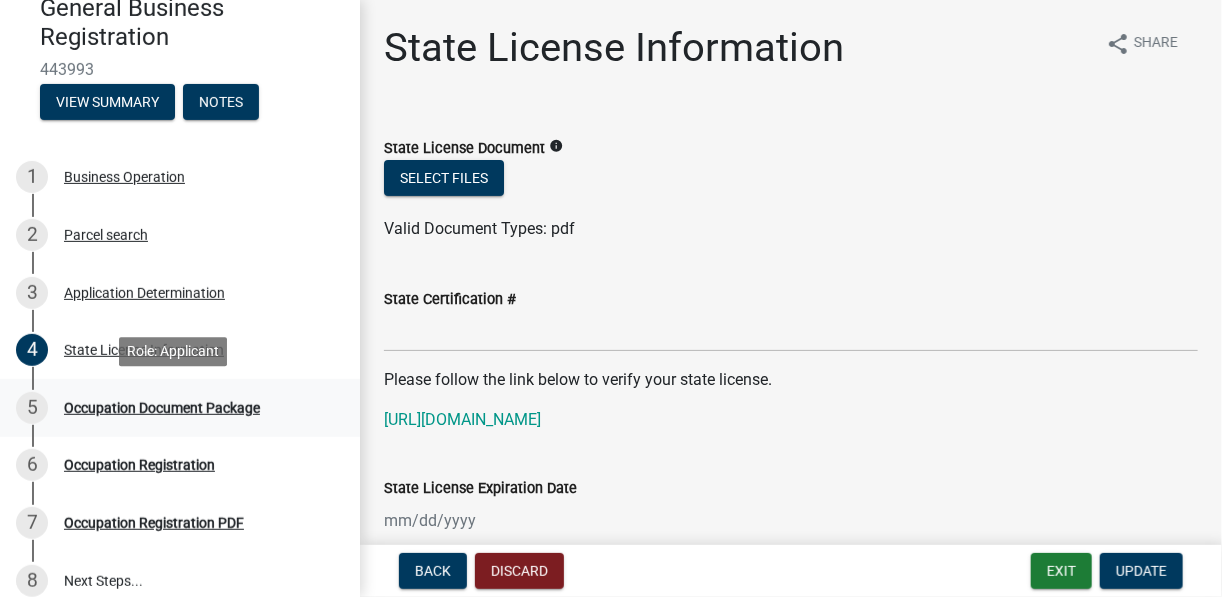 click on "5     Occupation Document Package" at bounding box center [172, 408] 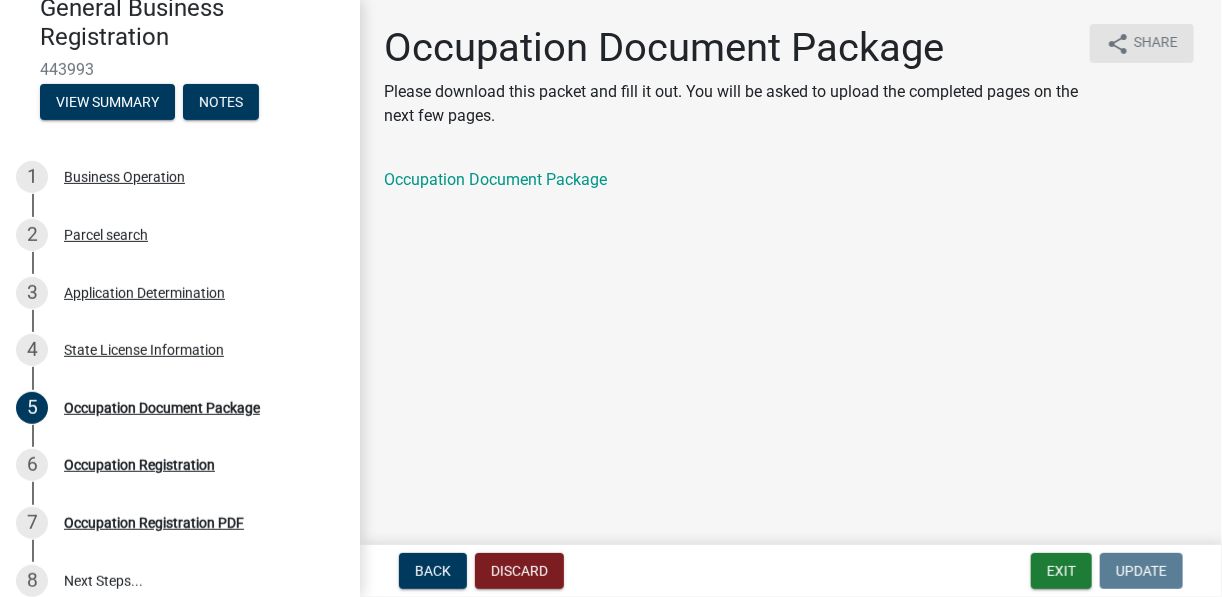 click on "Share" 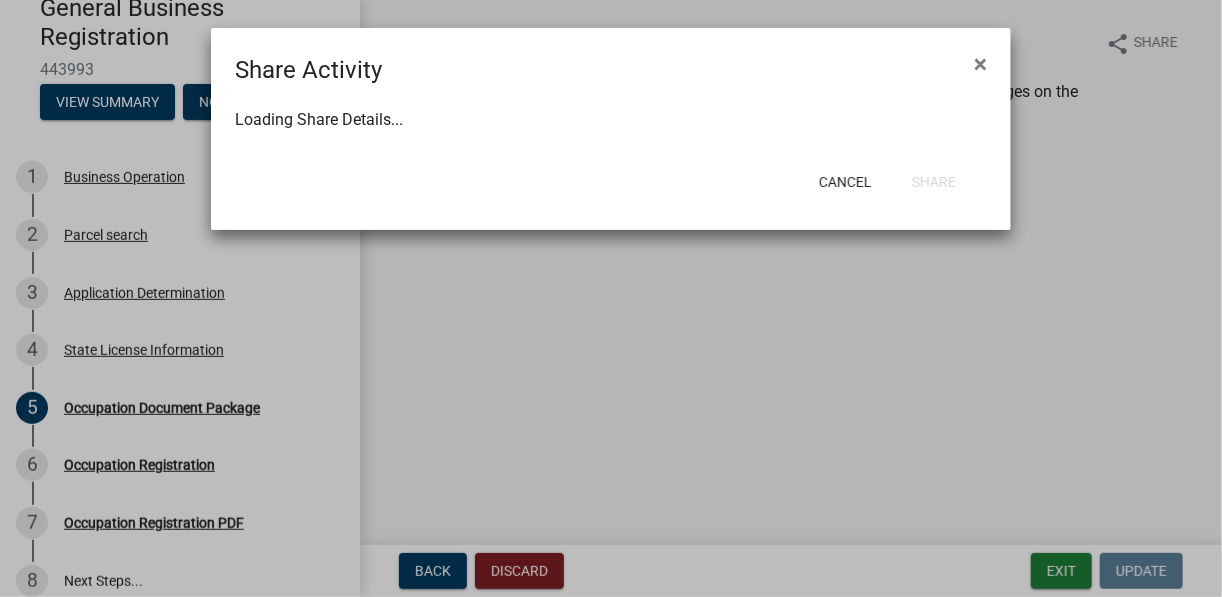 select on "1" 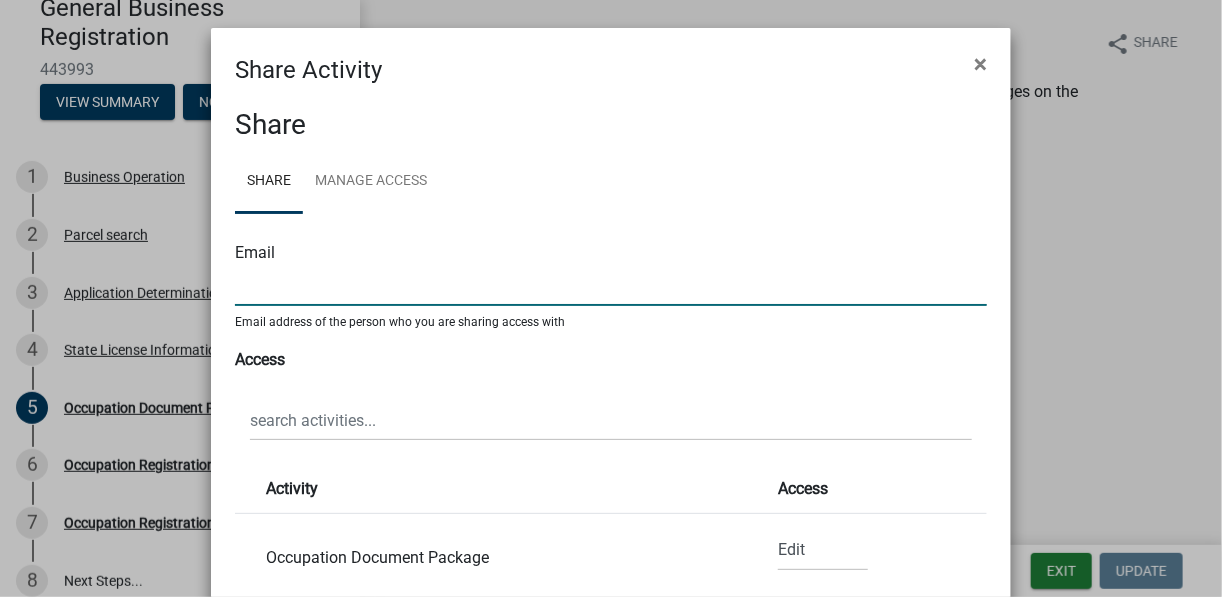 click at bounding box center (611, 285) 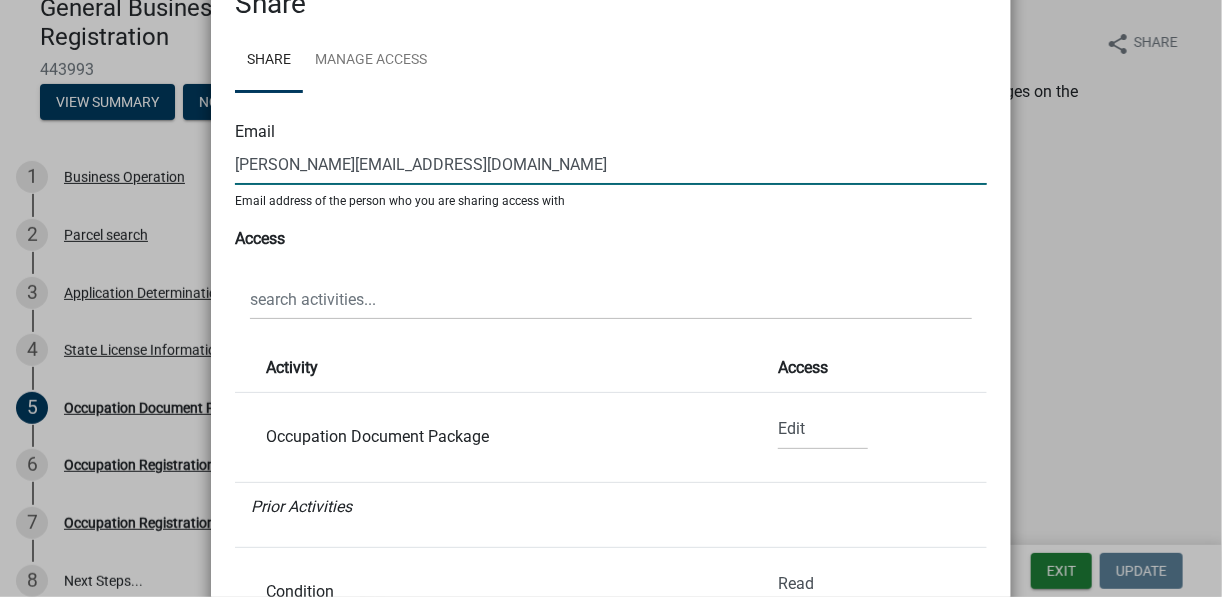 scroll, scrollTop: 122, scrollLeft: 0, axis: vertical 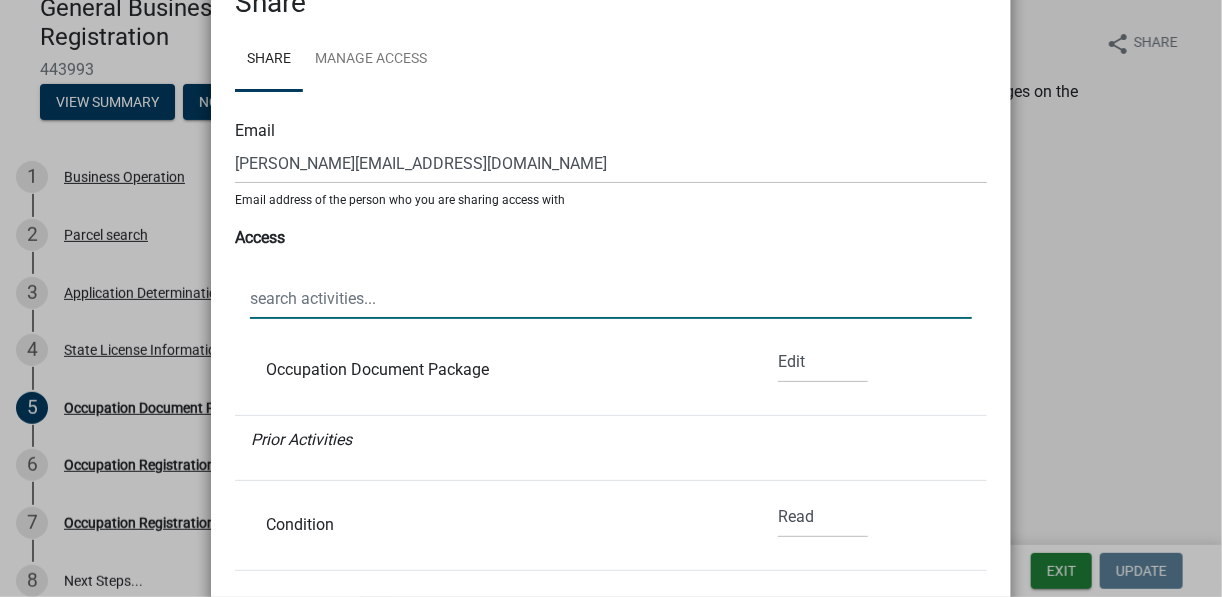 click at bounding box center (611, 298) 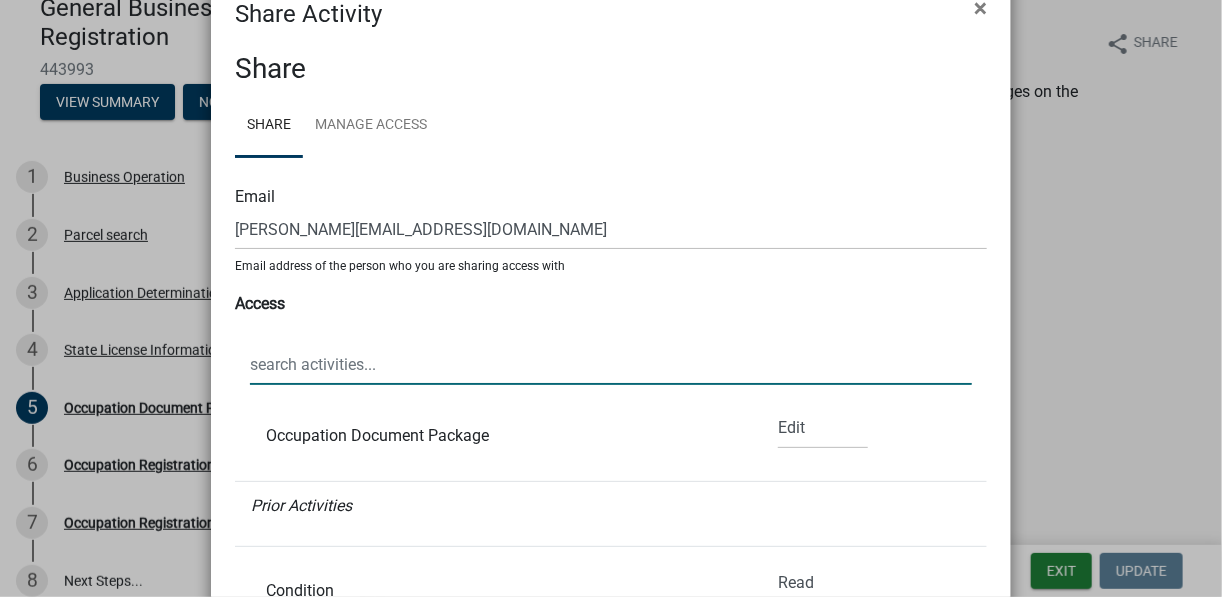 scroll, scrollTop: 54, scrollLeft: 0, axis: vertical 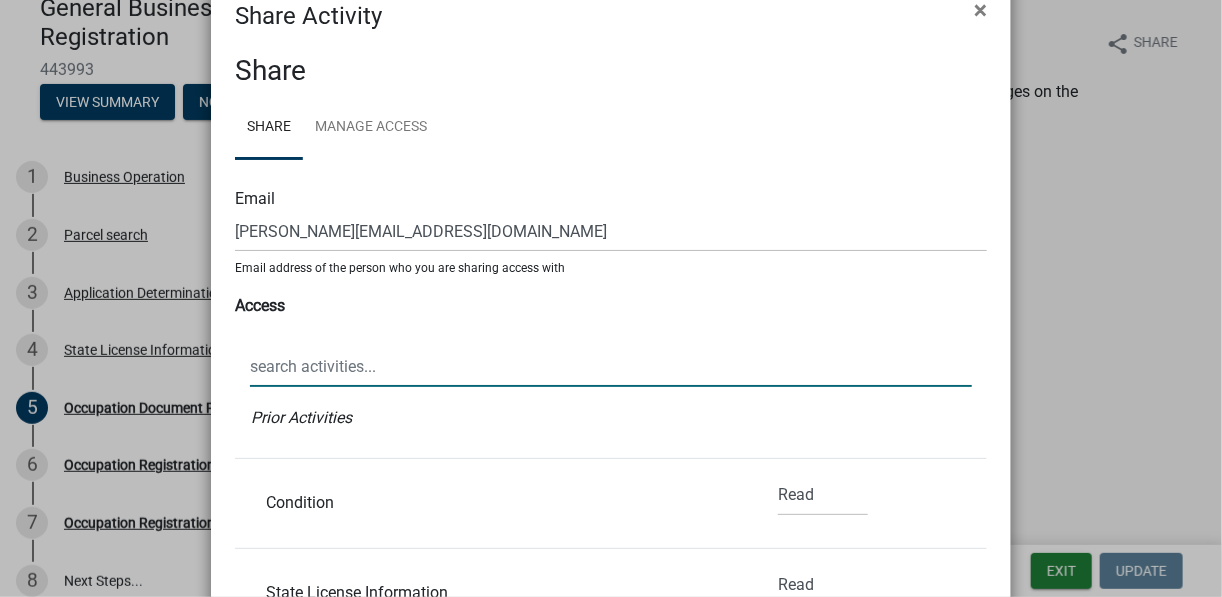 click on "Condition None Read Edit" at bounding box center [611, 504] 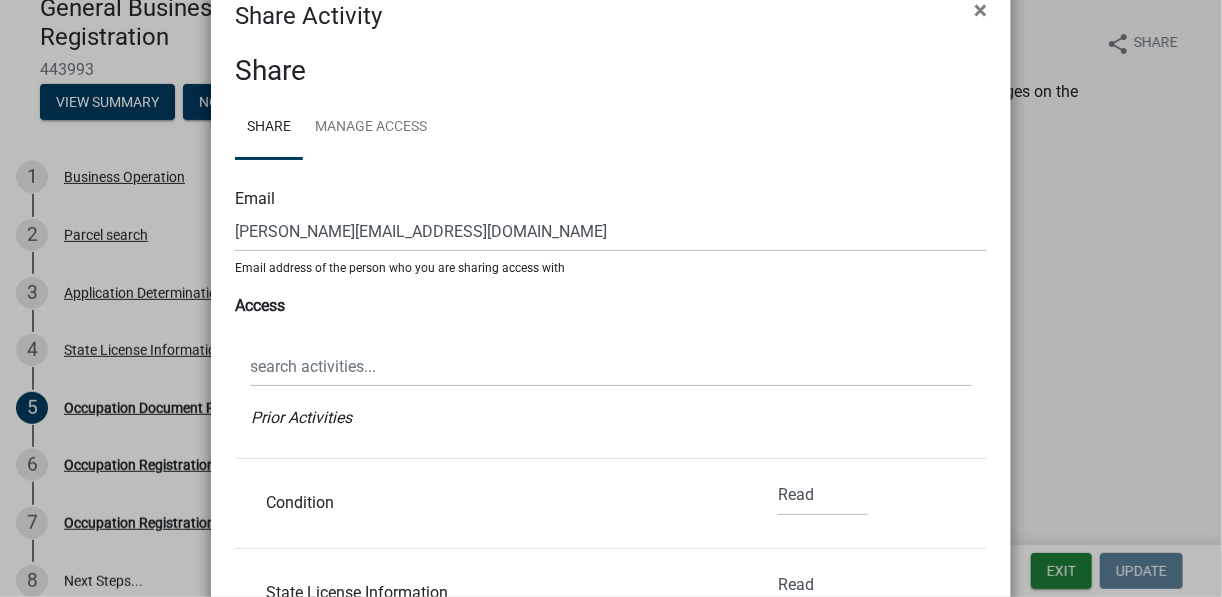 click on "Condition" at bounding box center [491, 503] 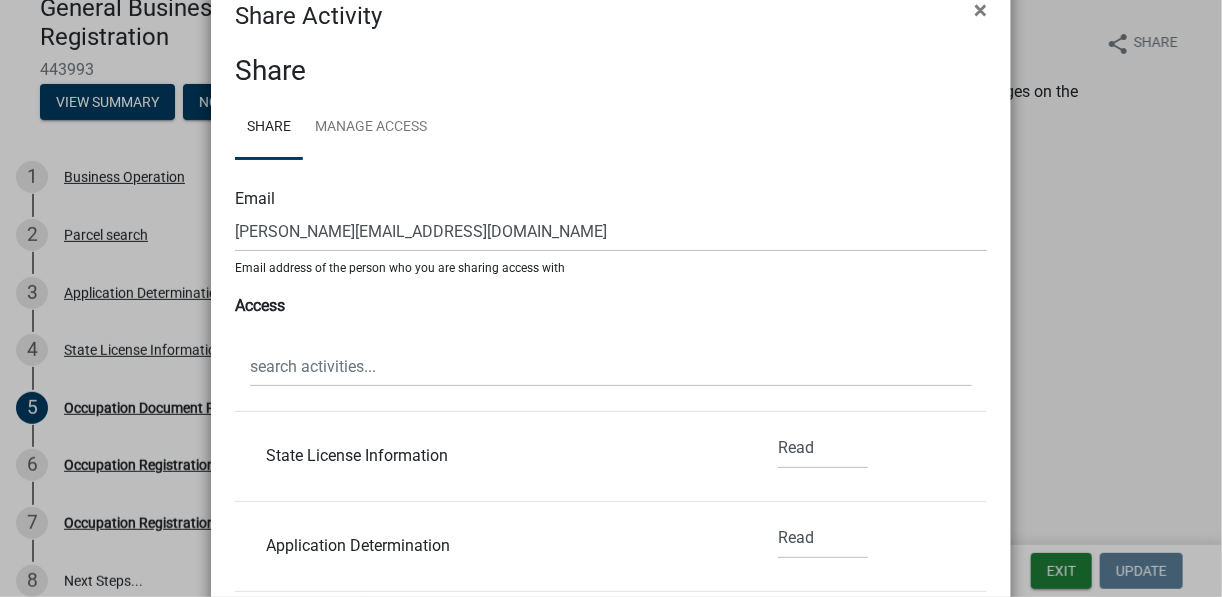 scroll, scrollTop: 293, scrollLeft: 0, axis: vertical 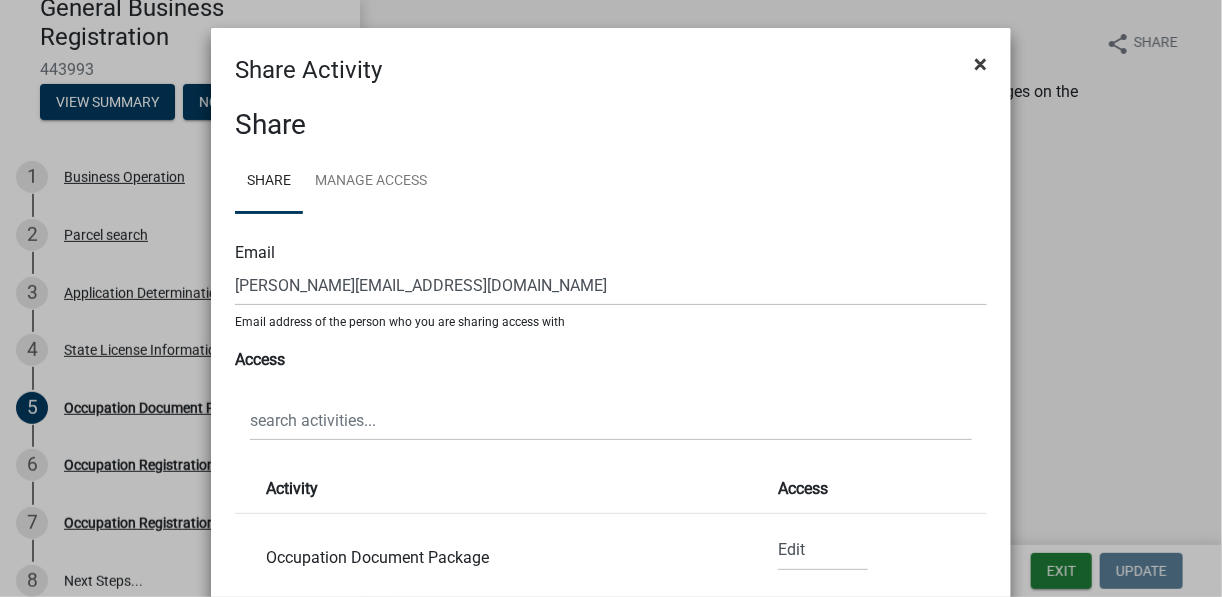 click on "×" 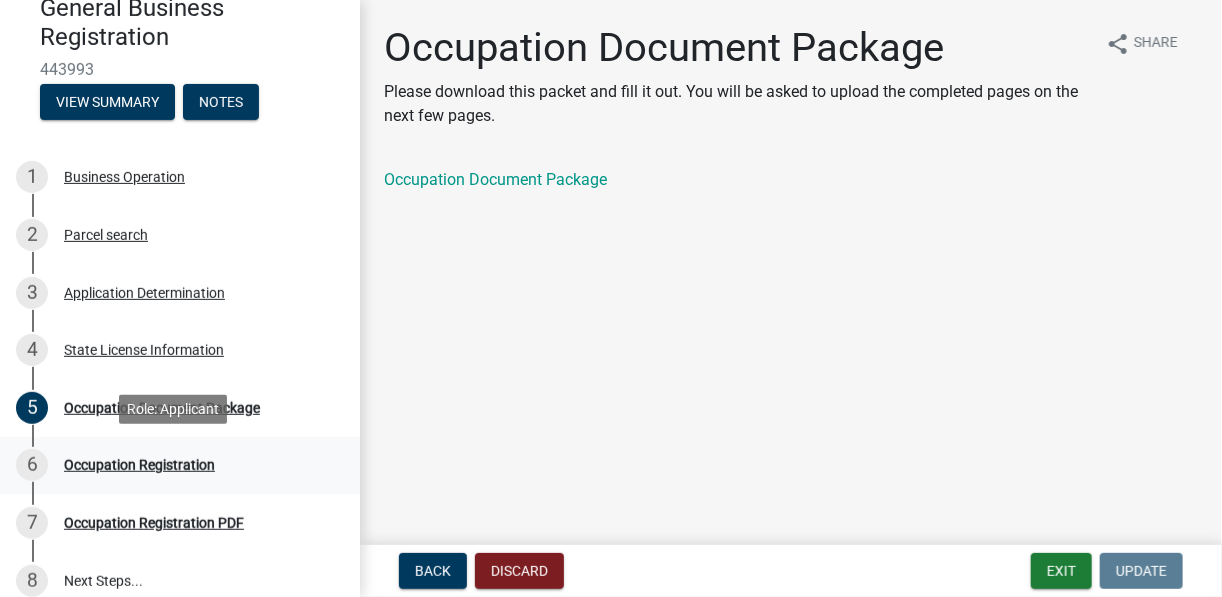 click on "Occupation Registration" at bounding box center (139, 465) 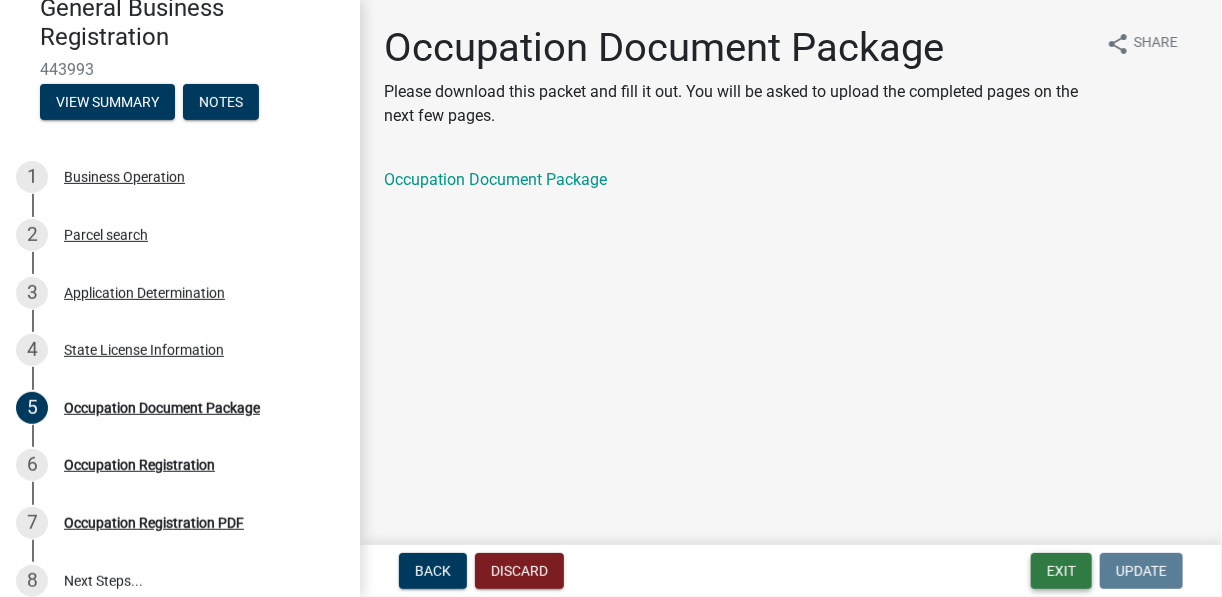 click on "Exit" at bounding box center (1061, 571) 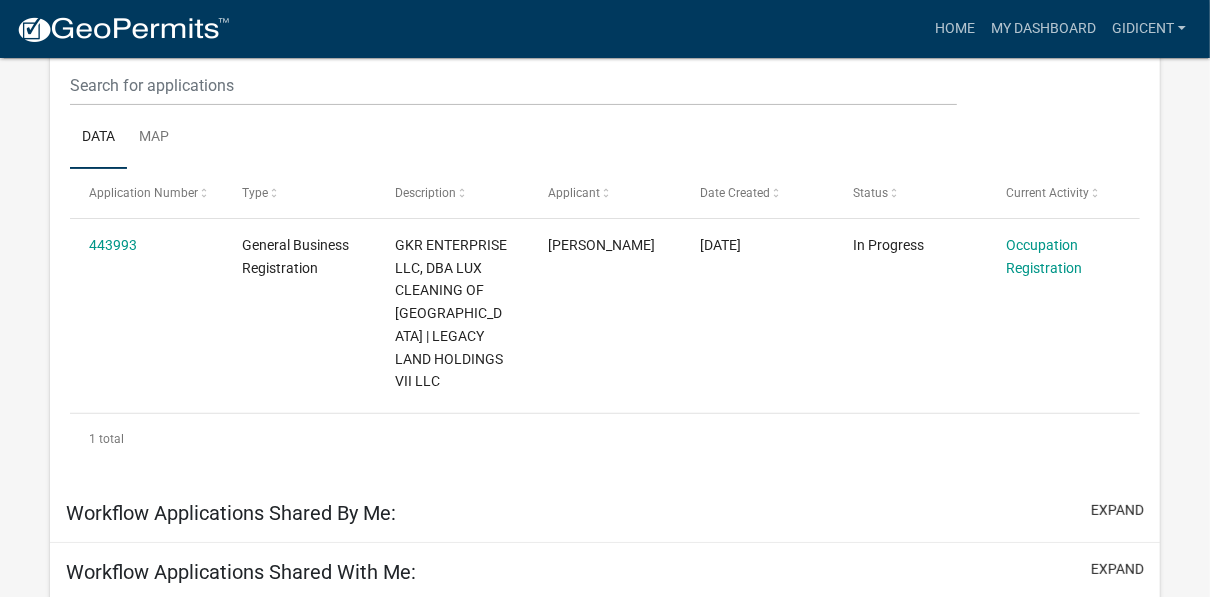 scroll, scrollTop: 313, scrollLeft: 0, axis: vertical 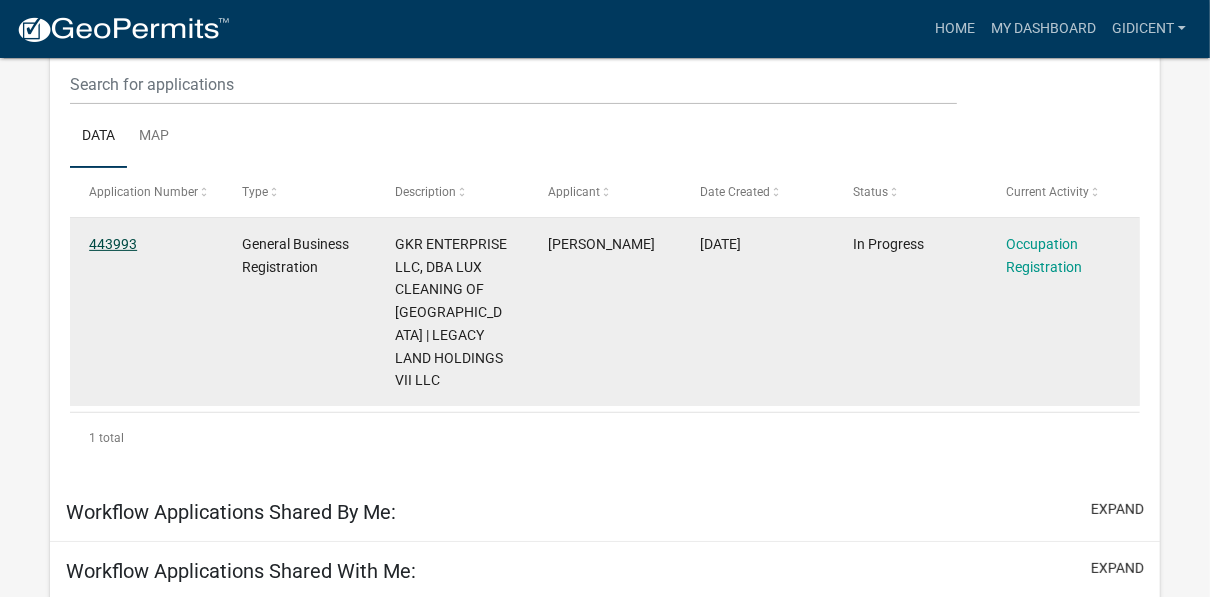 click on "443993" 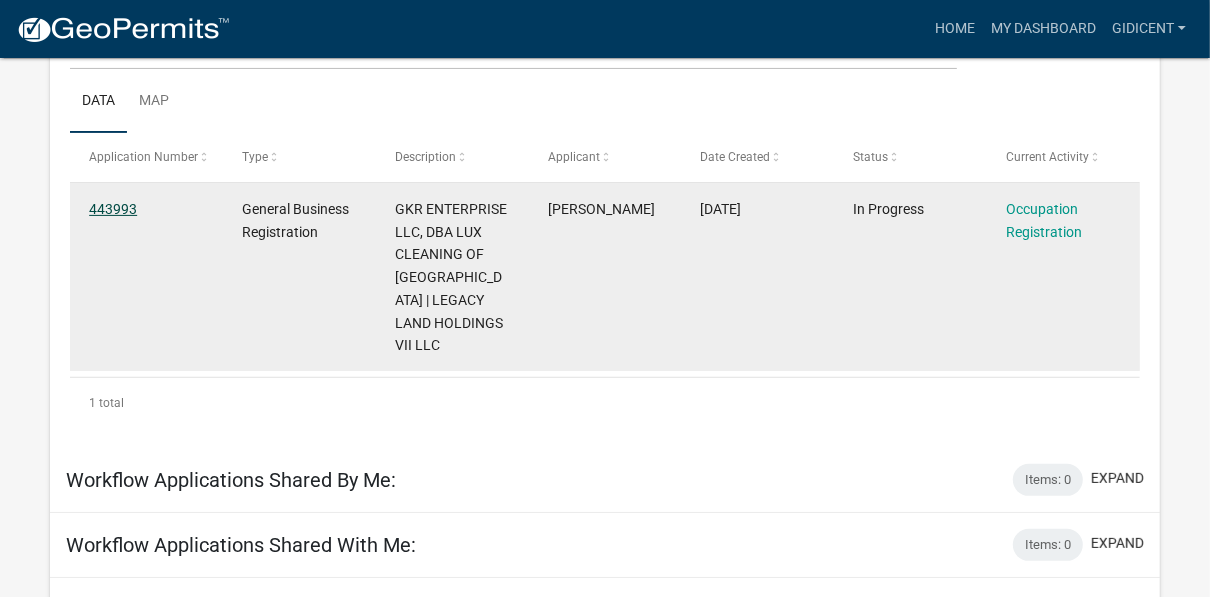 scroll, scrollTop: 278, scrollLeft: 0, axis: vertical 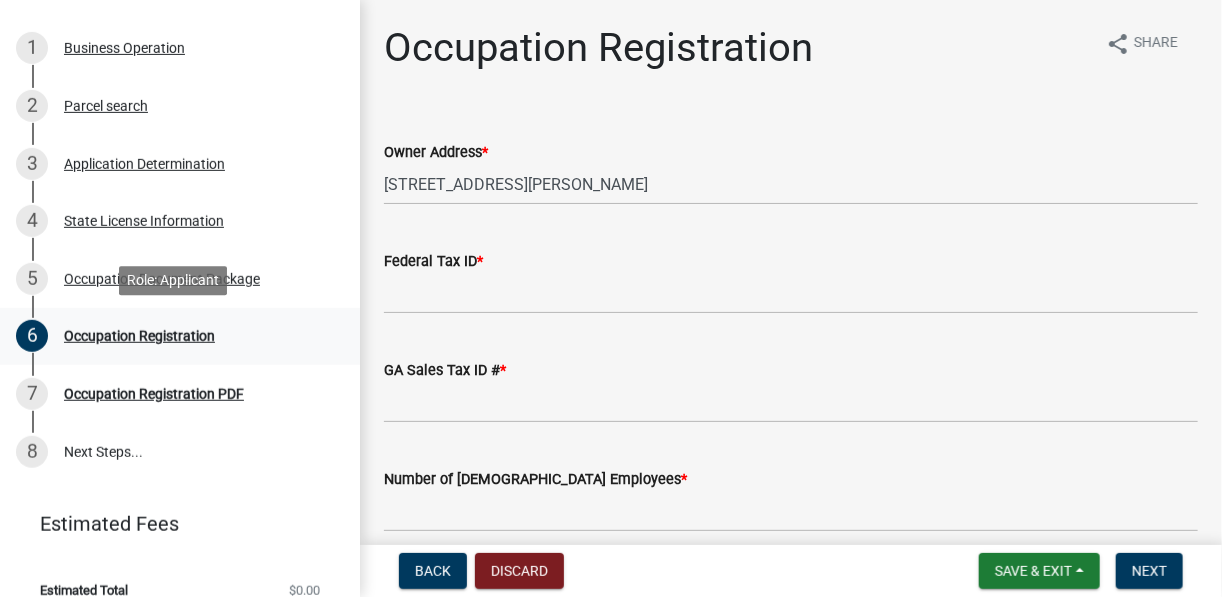 click on "Occupation Registration" at bounding box center (139, 336) 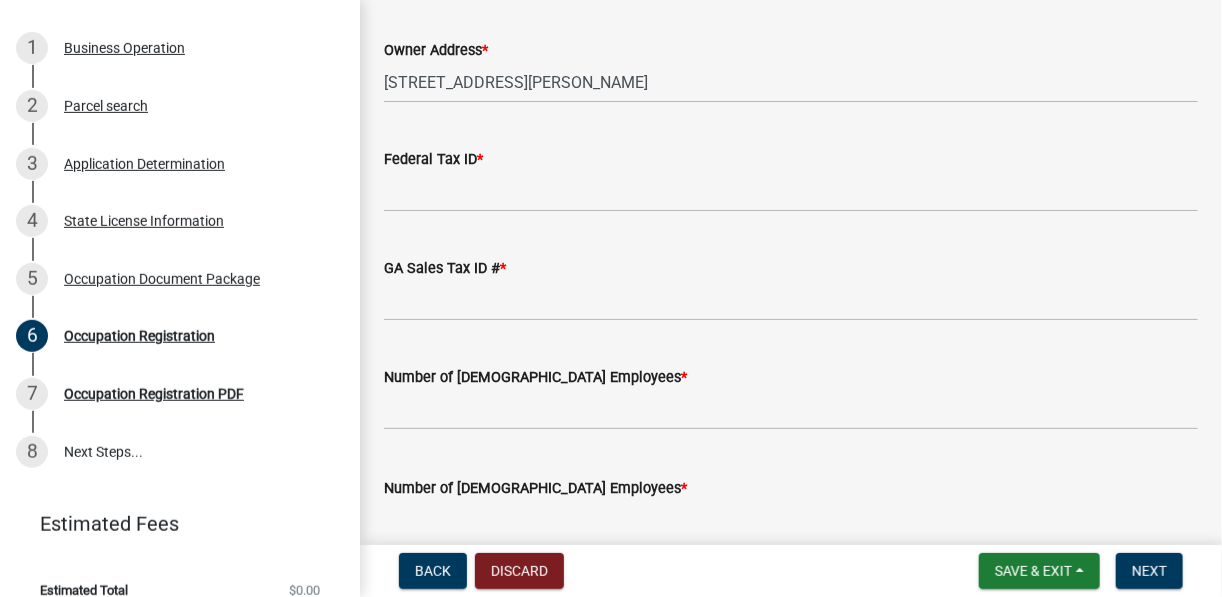 scroll, scrollTop: 0, scrollLeft: 0, axis: both 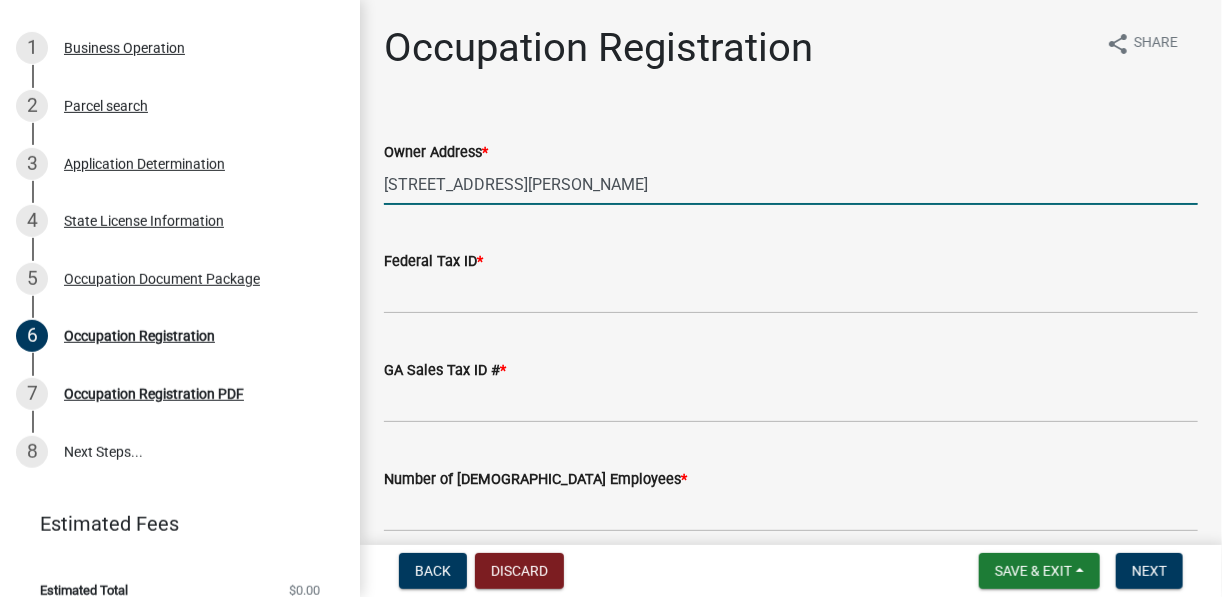 click on "301 BROGDON ROAD" at bounding box center (791, 184) 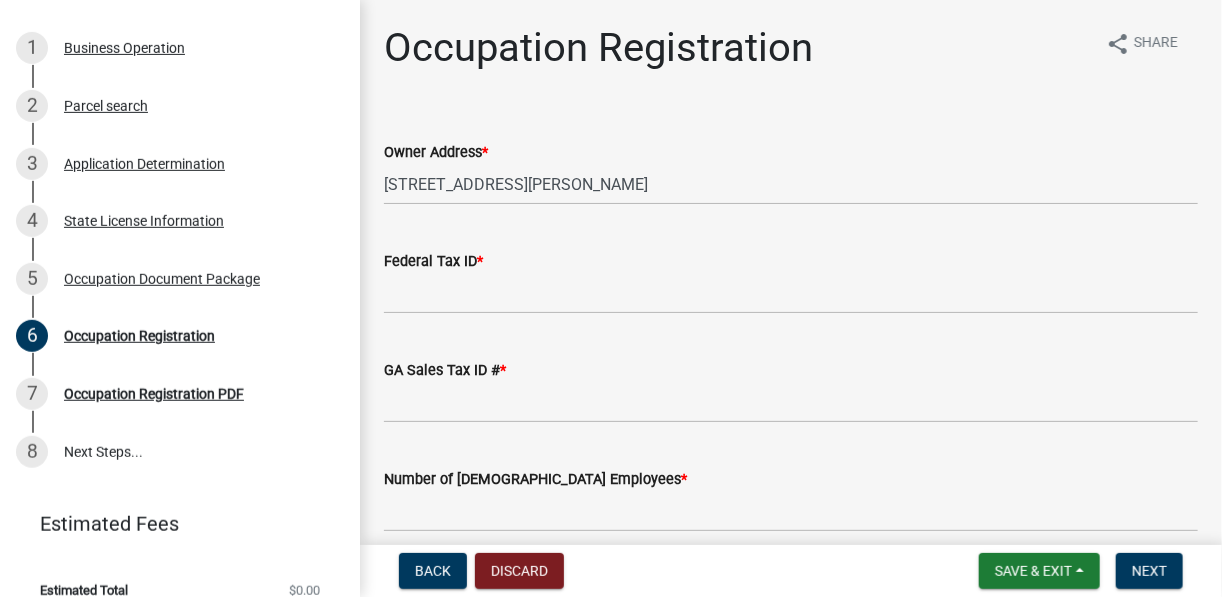 click on "GA Sales Tax ID #  *" 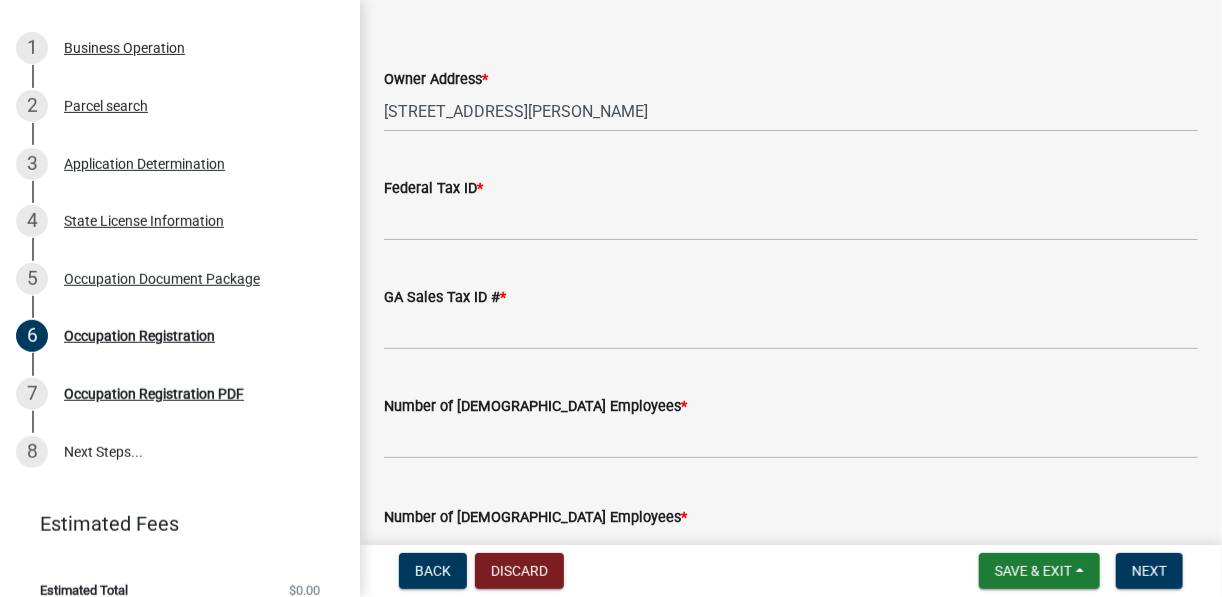 scroll, scrollTop: 0, scrollLeft: 0, axis: both 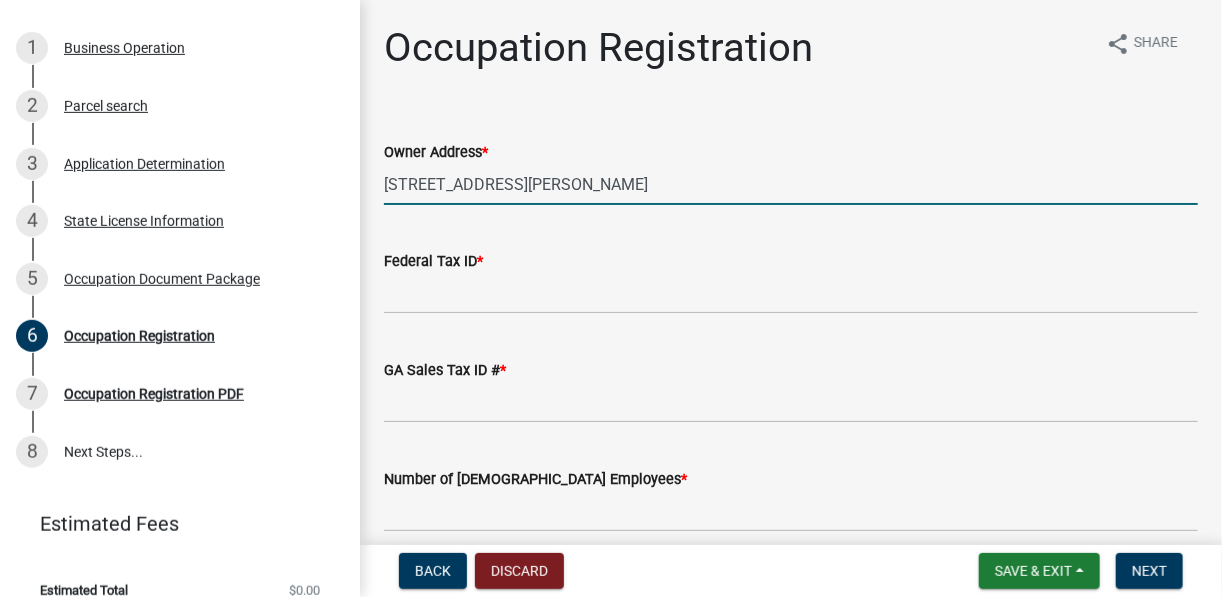 drag, startPoint x: 545, startPoint y: 191, endPoint x: 371, endPoint y: 175, distance: 174.73409 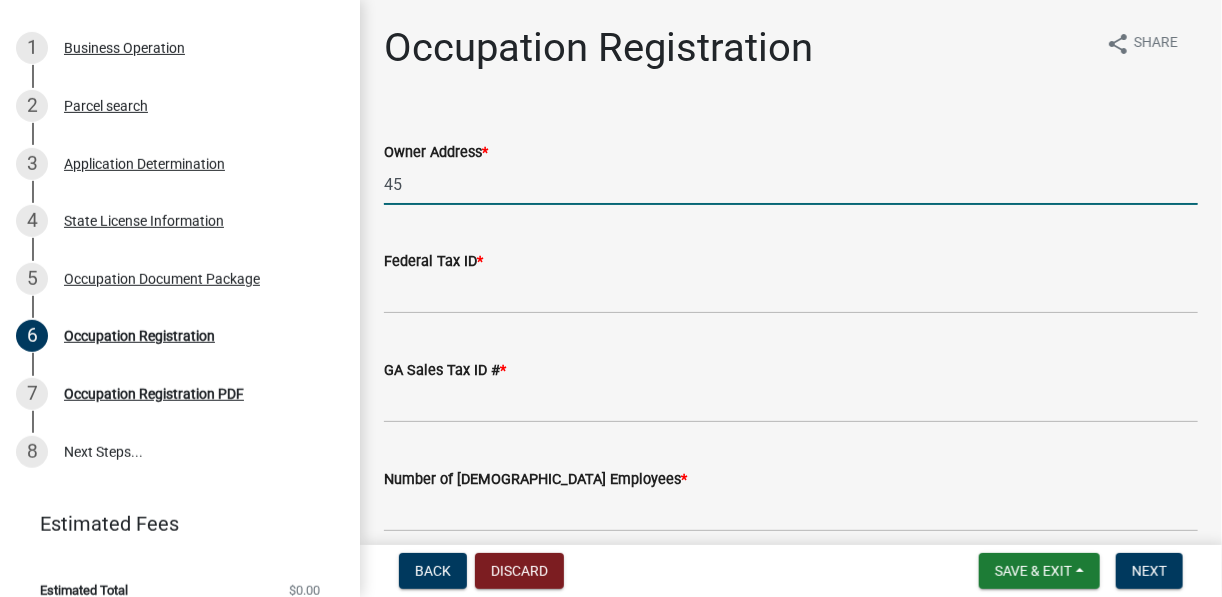 type on "45 Beck Ln, Bulls Gap, TN 37711" 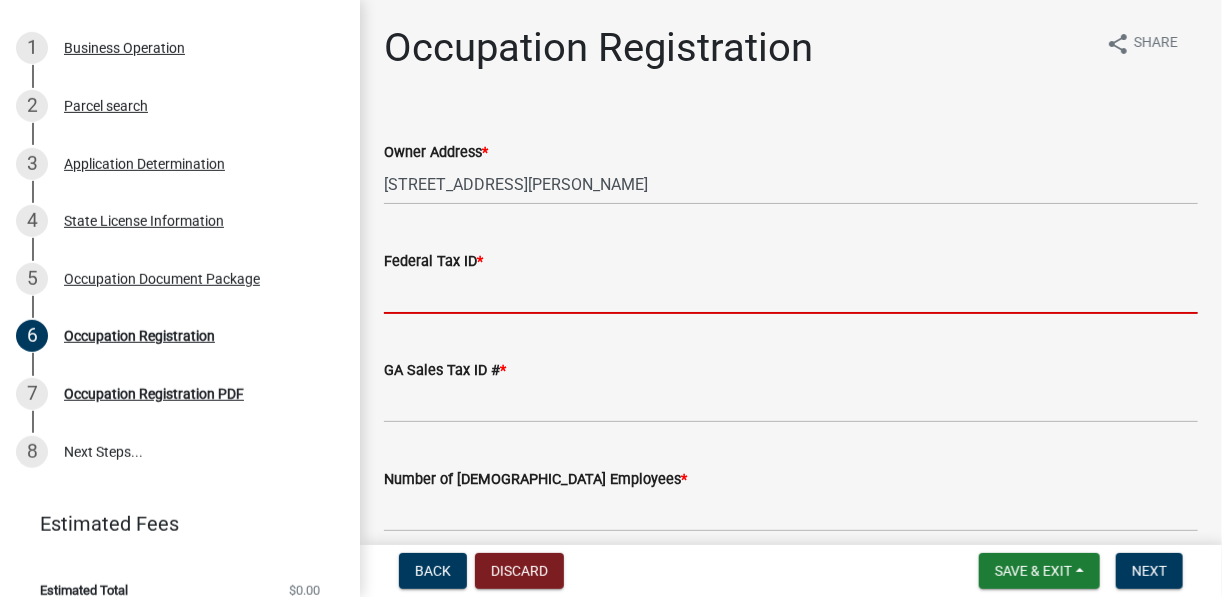 click on "Federal Tax ID  *" at bounding box center (791, 293) 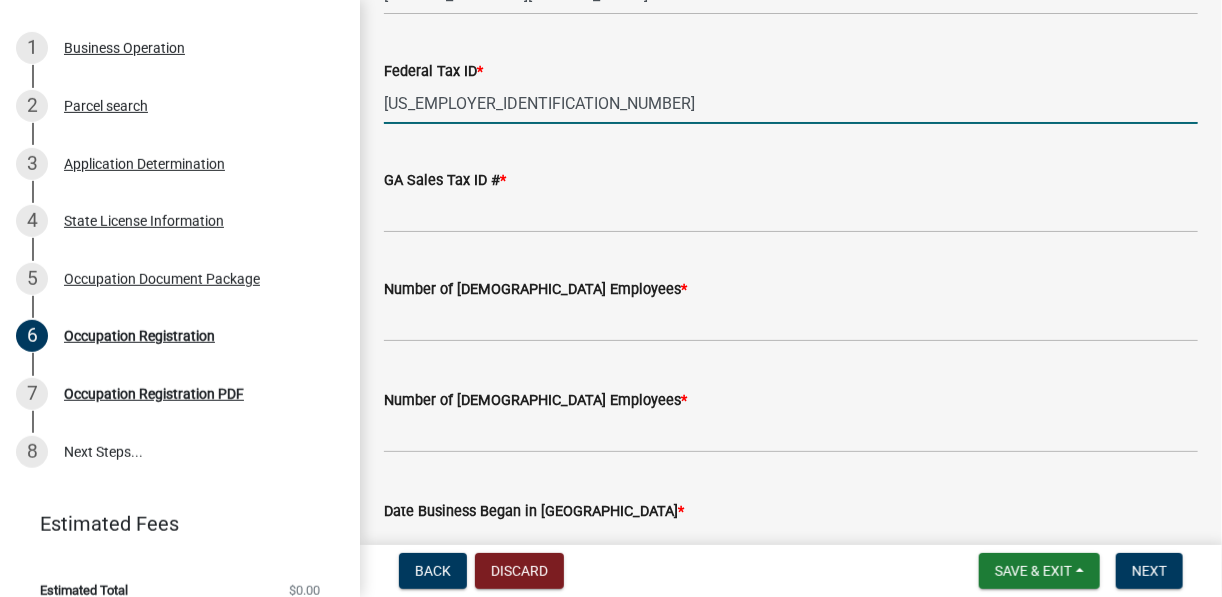 scroll, scrollTop: 191, scrollLeft: 0, axis: vertical 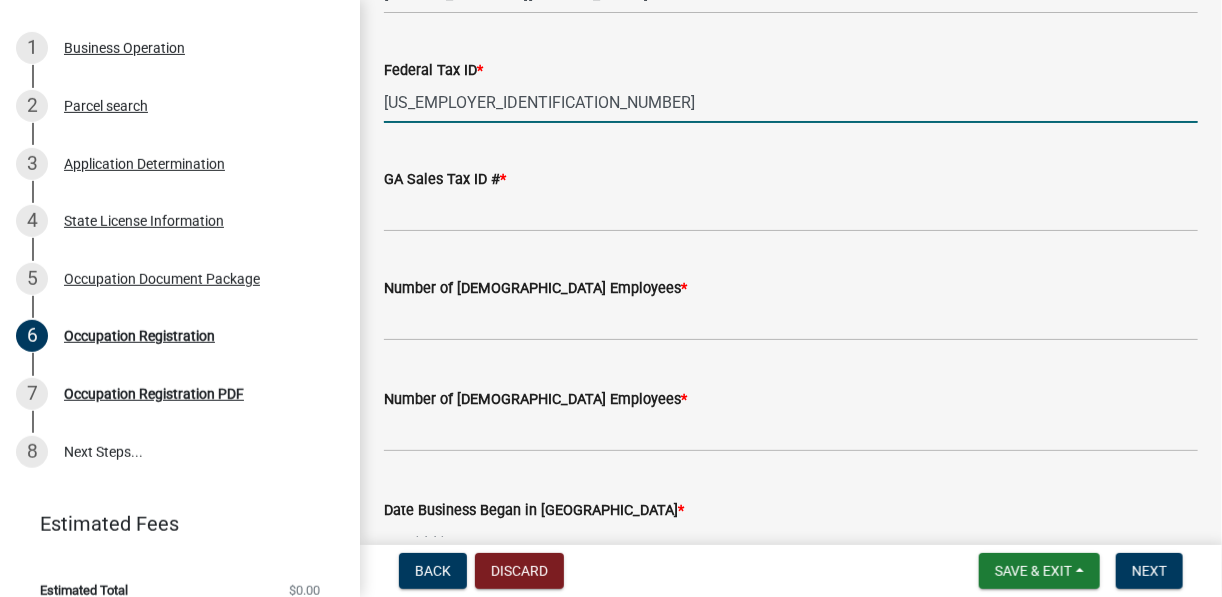 type on "99-2199400" 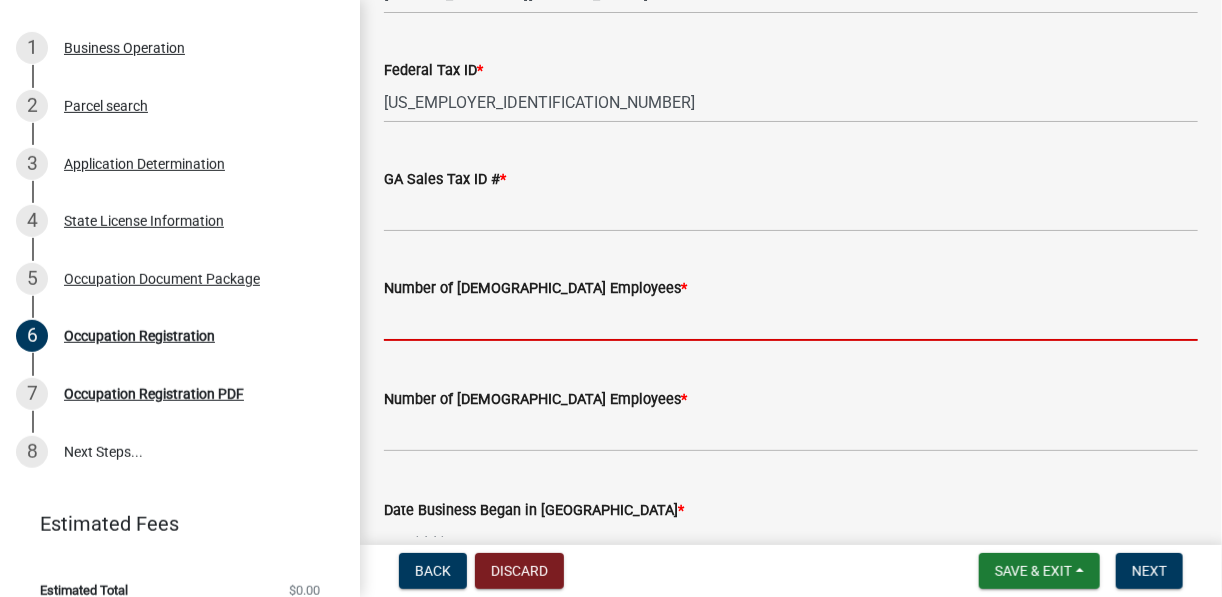 click 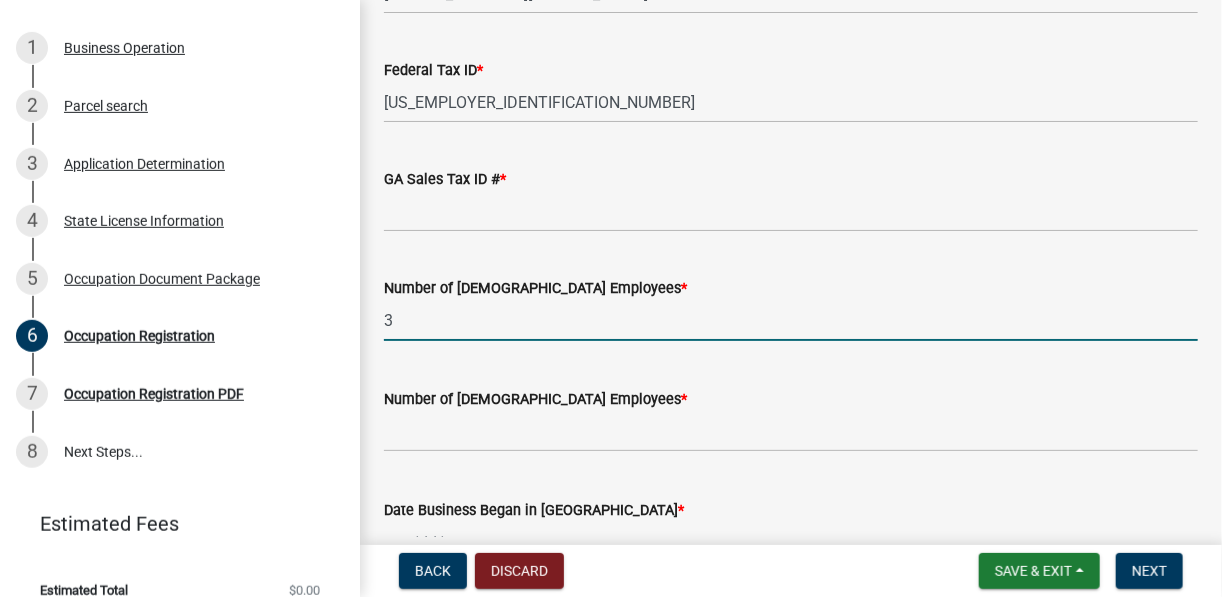 type on "3" 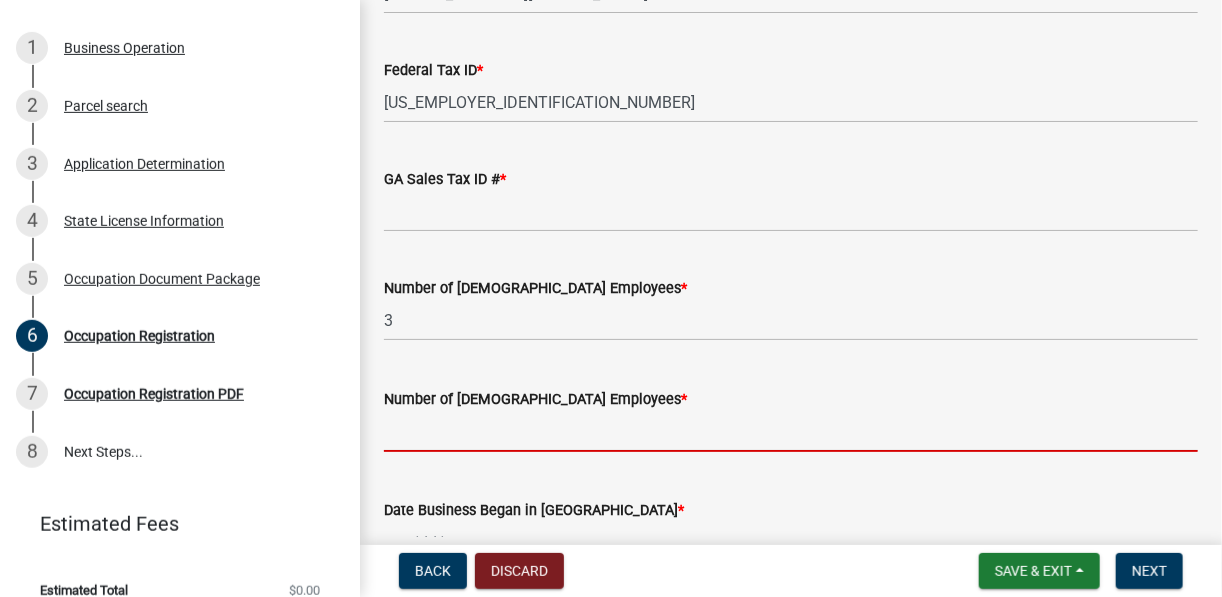 click 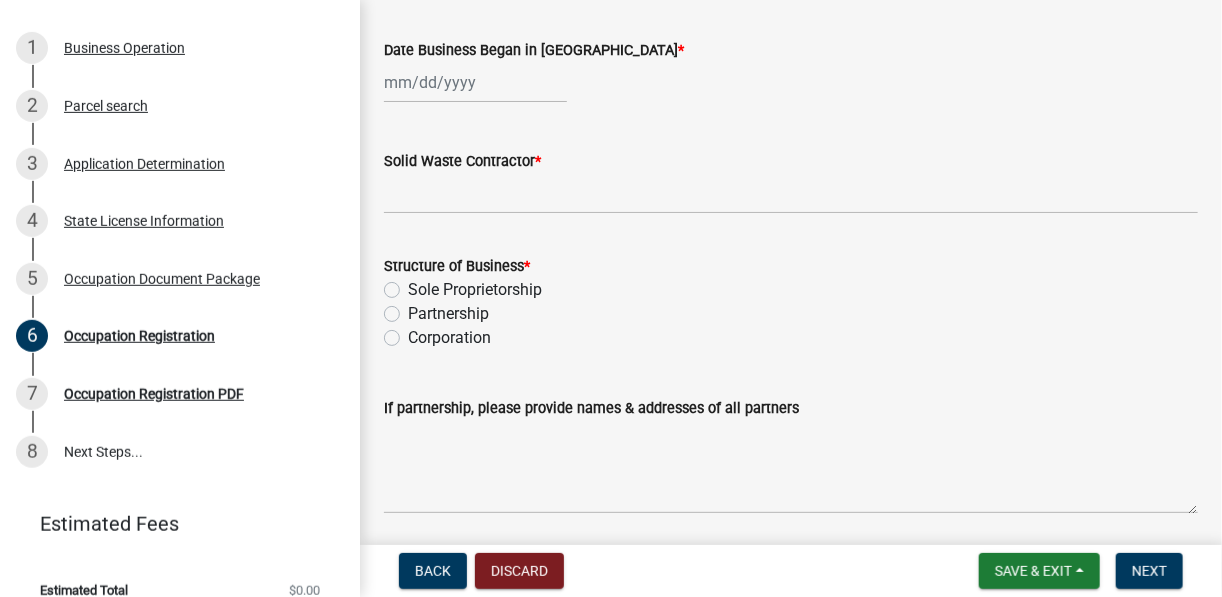 scroll, scrollTop: 662, scrollLeft: 0, axis: vertical 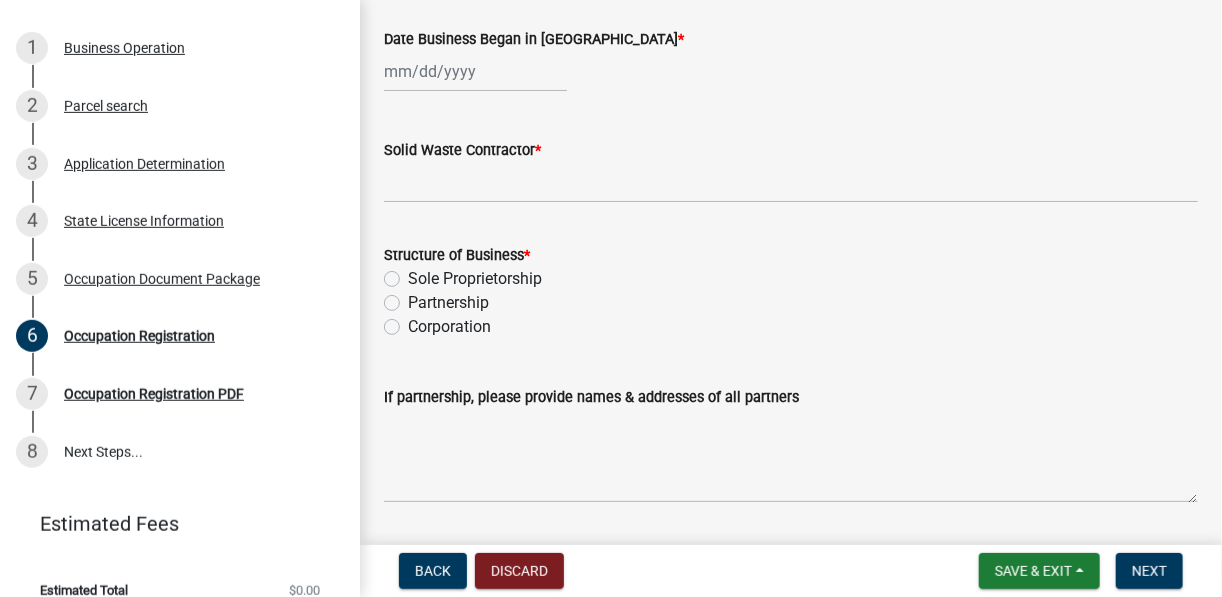 type on "3" 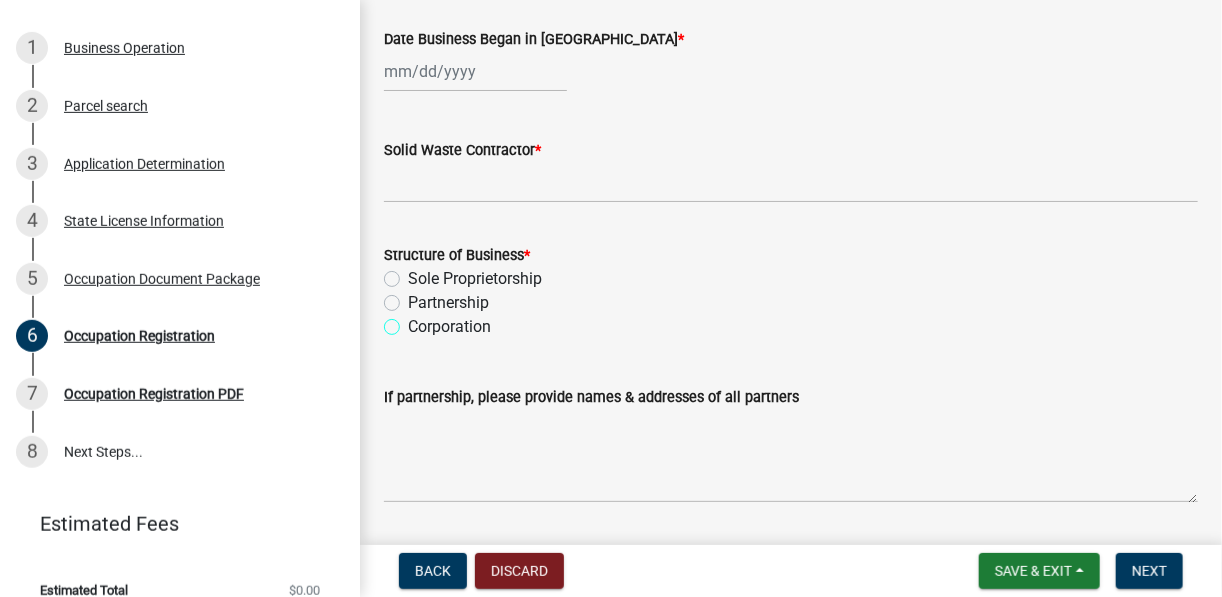 click on "Corporation" at bounding box center (414, 321) 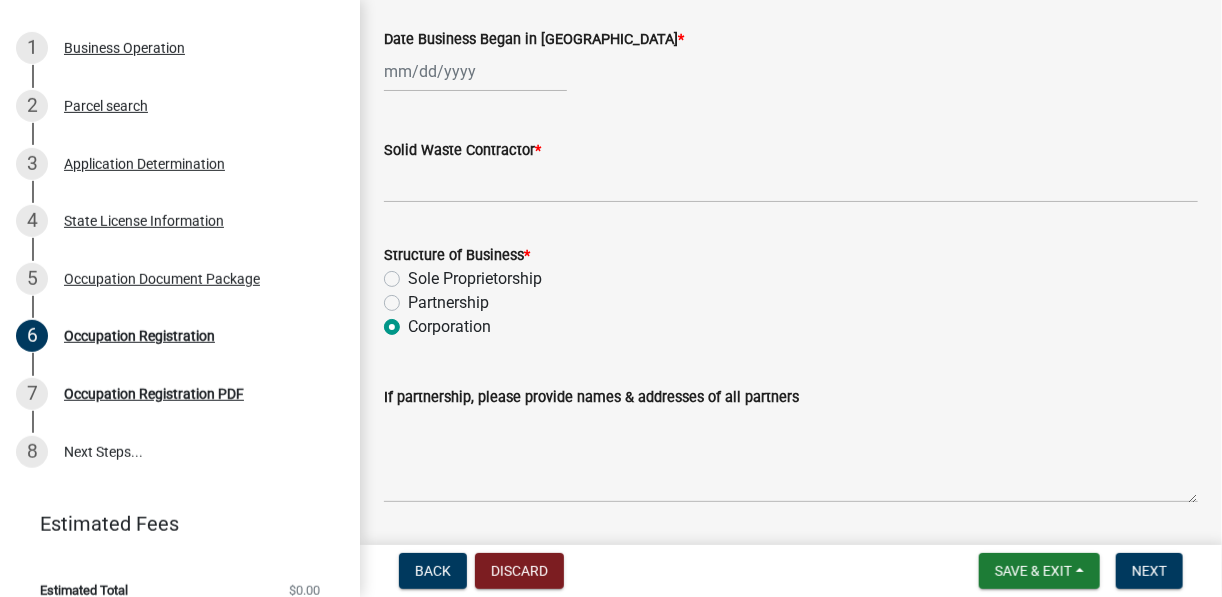 radio on "true" 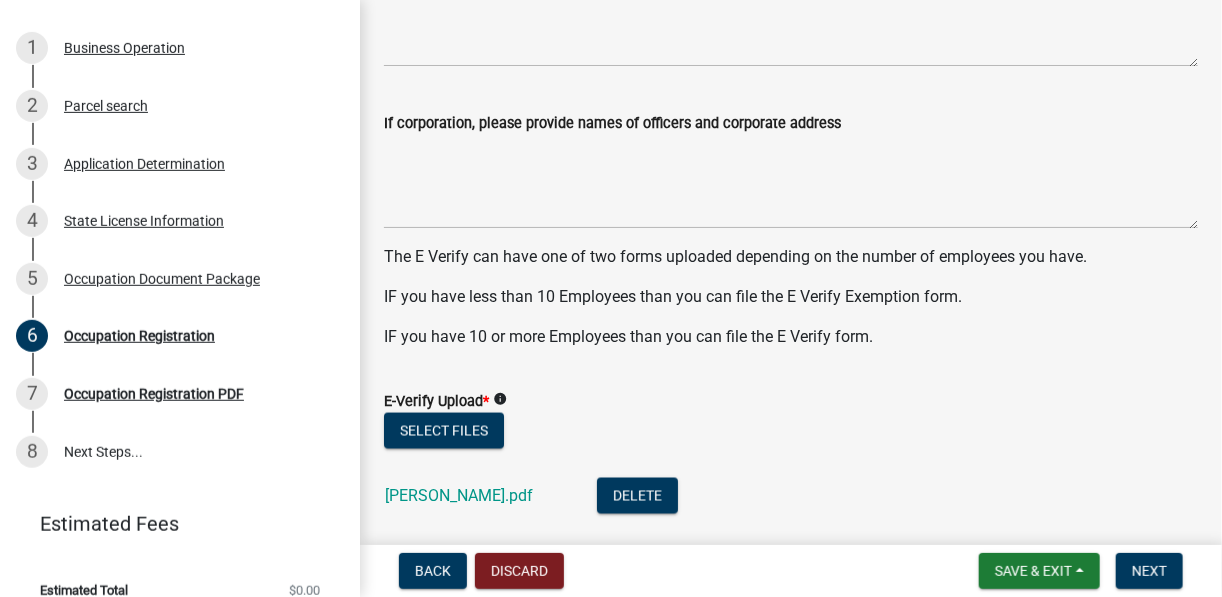 scroll, scrollTop: 1078, scrollLeft: 0, axis: vertical 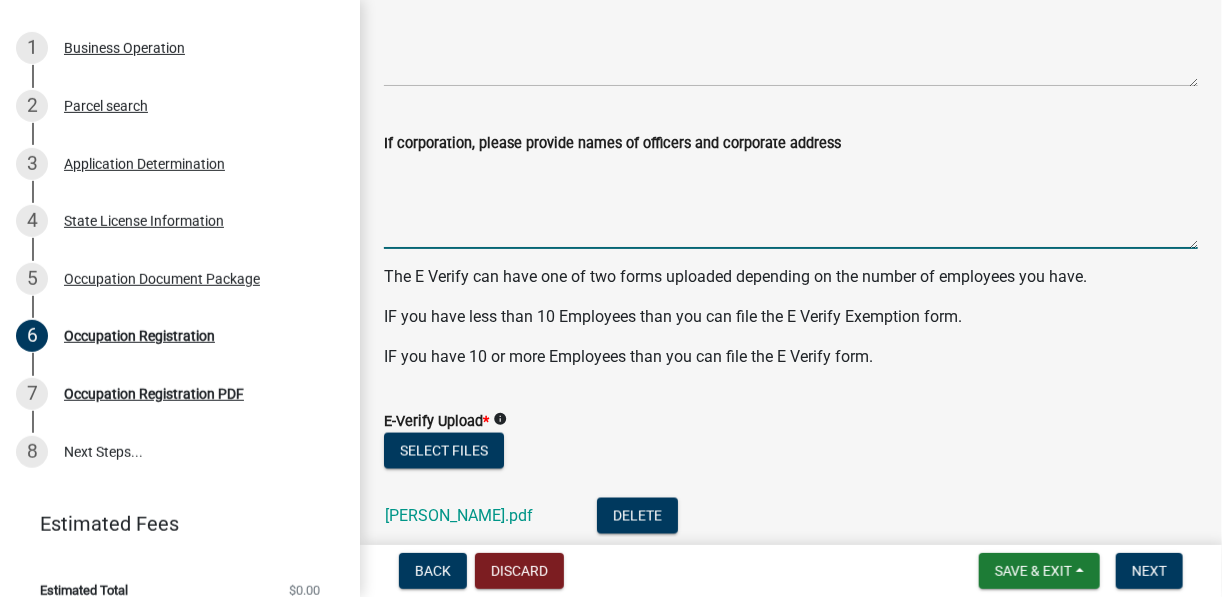 click on "If corporation, please provide names of officers and corporate address" at bounding box center [791, 202] 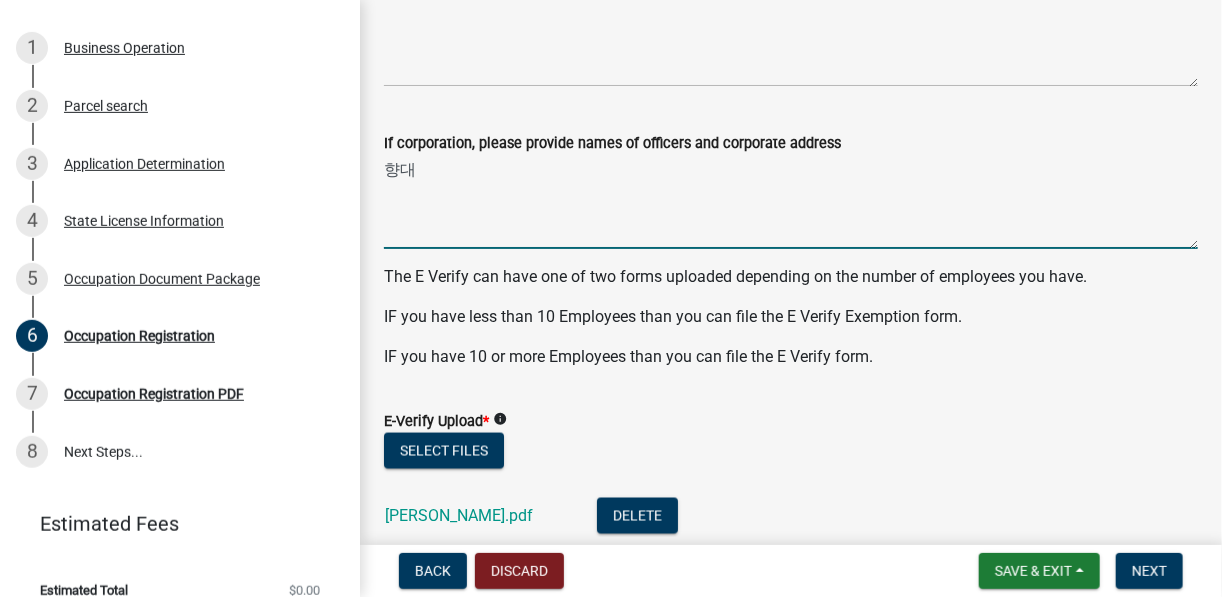 type on "향" 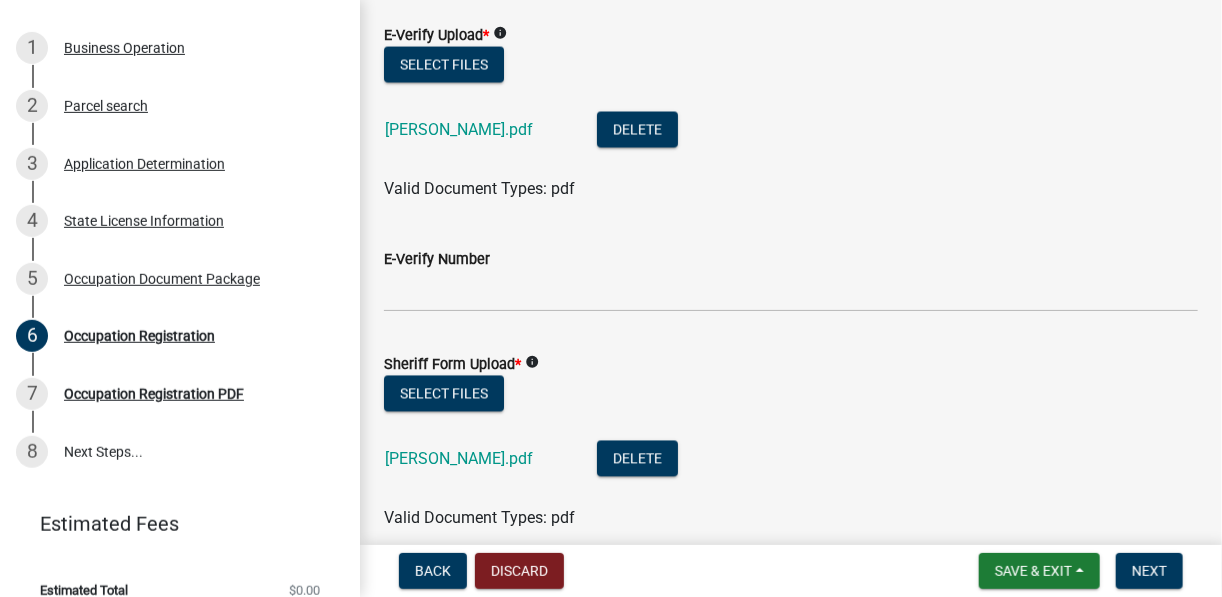 scroll, scrollTop: 1468, scrollLeft: 0, axis: vertical 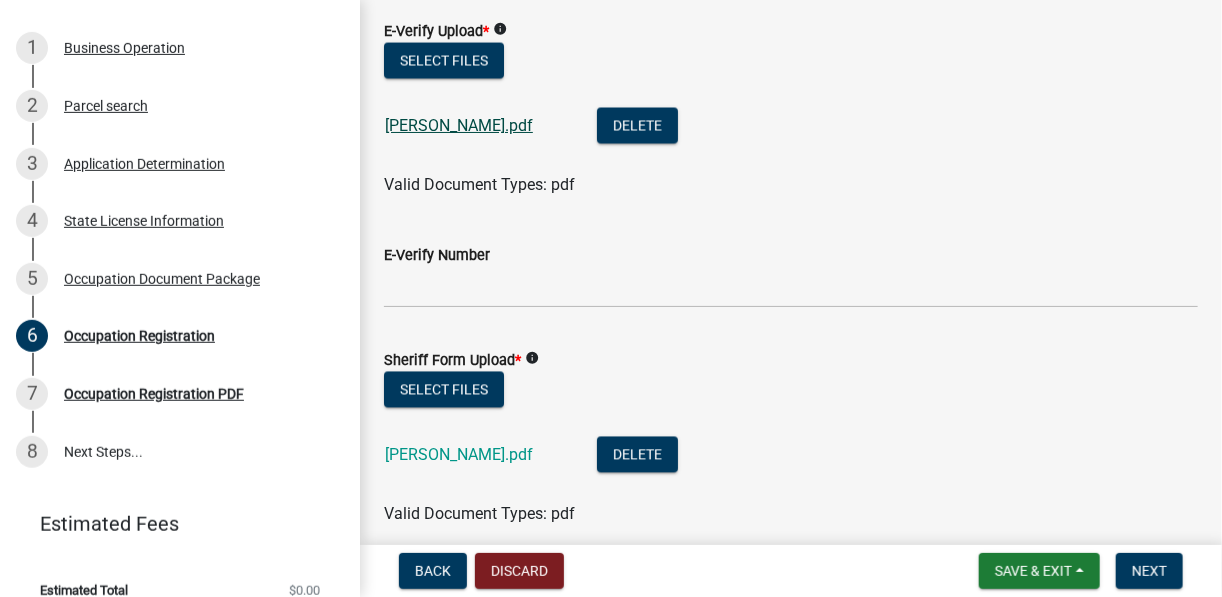 click on "gideon.pdf" 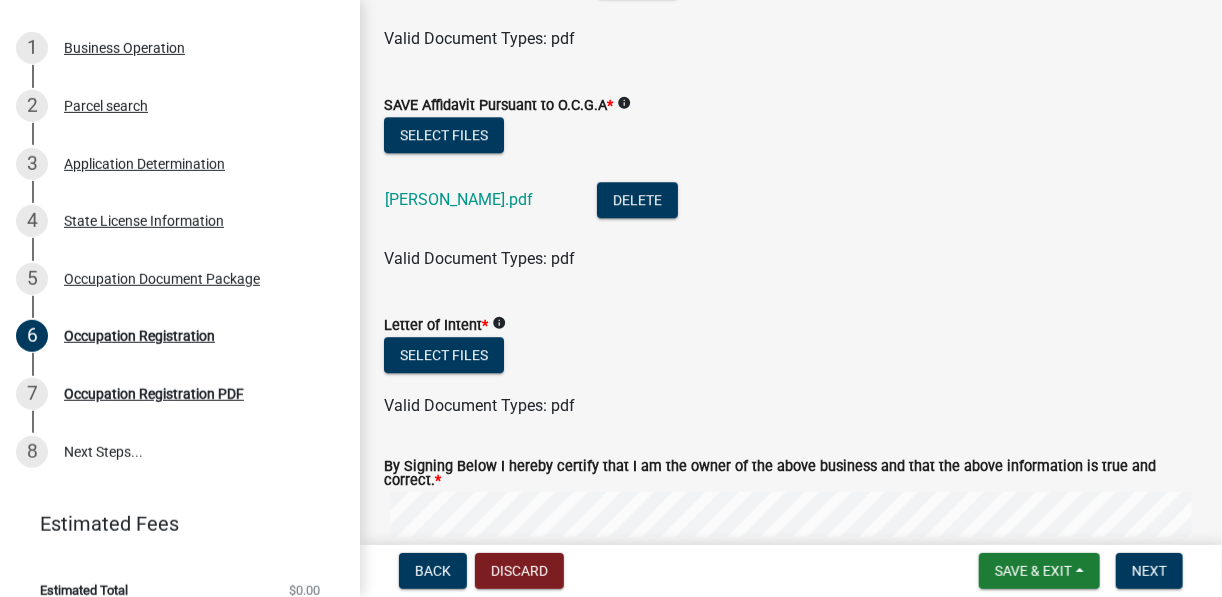 scroll, scrollTop: 2163, scrollLeft: 0, axis: vertical 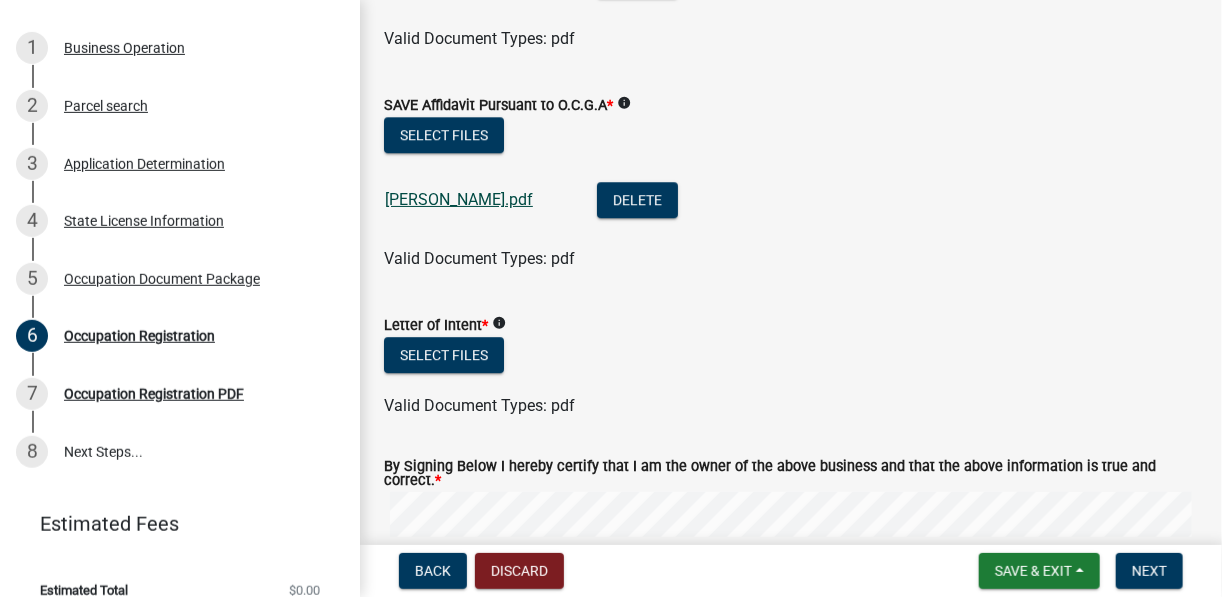 click on "gideon.pdf" 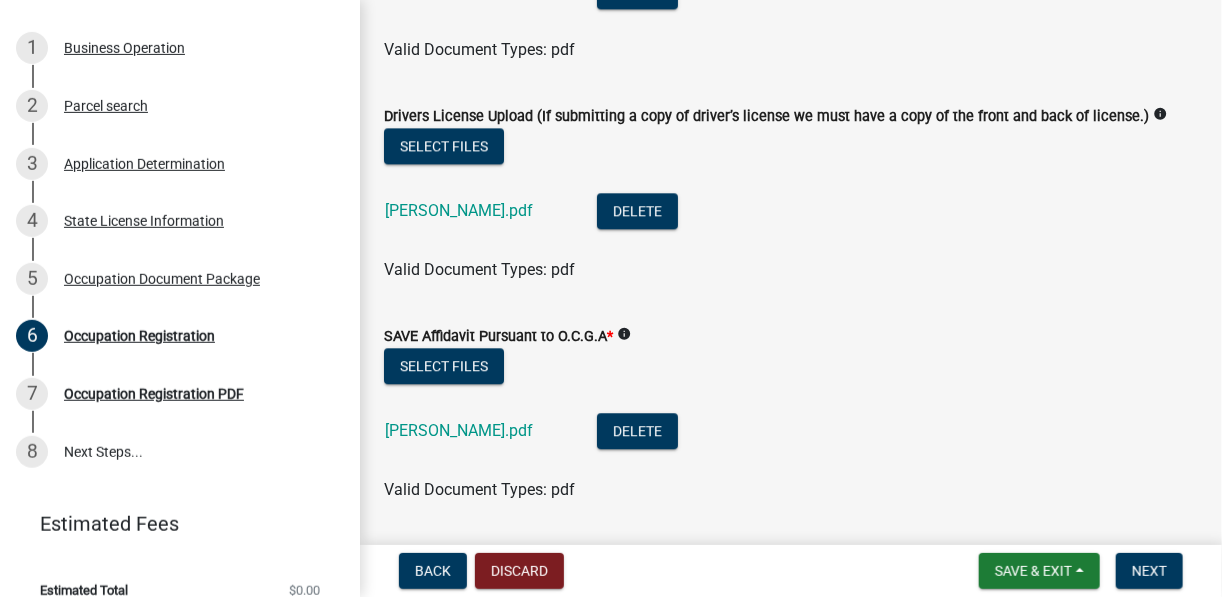 scroll, scrollTop: 1924, scrollLeft: 0, axis: vertical 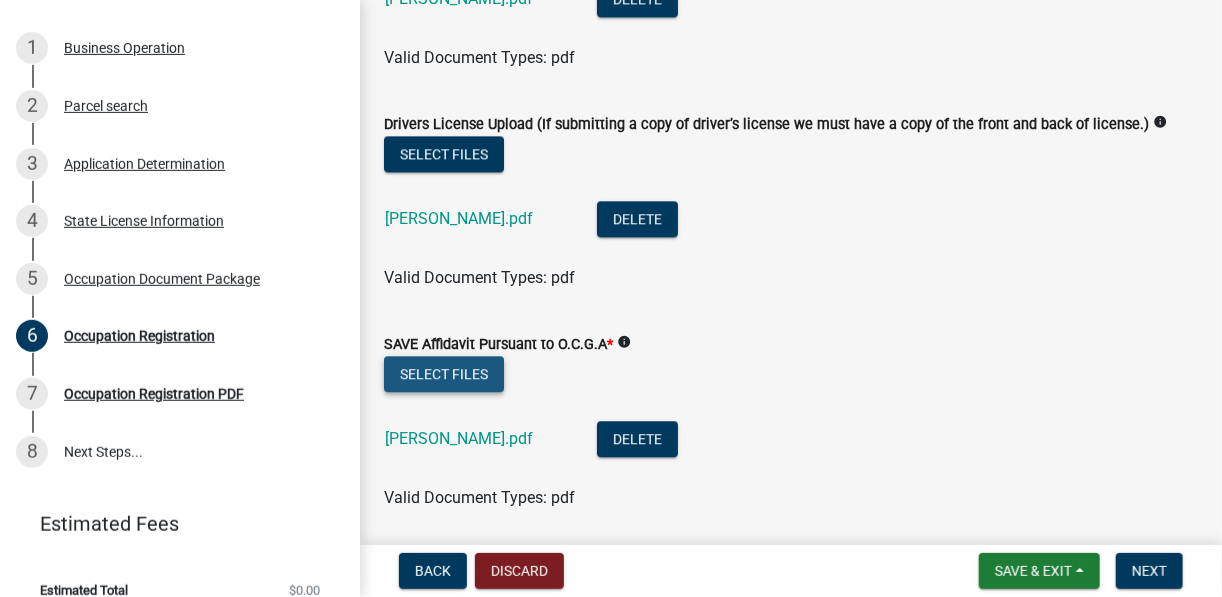 click on "Select files" 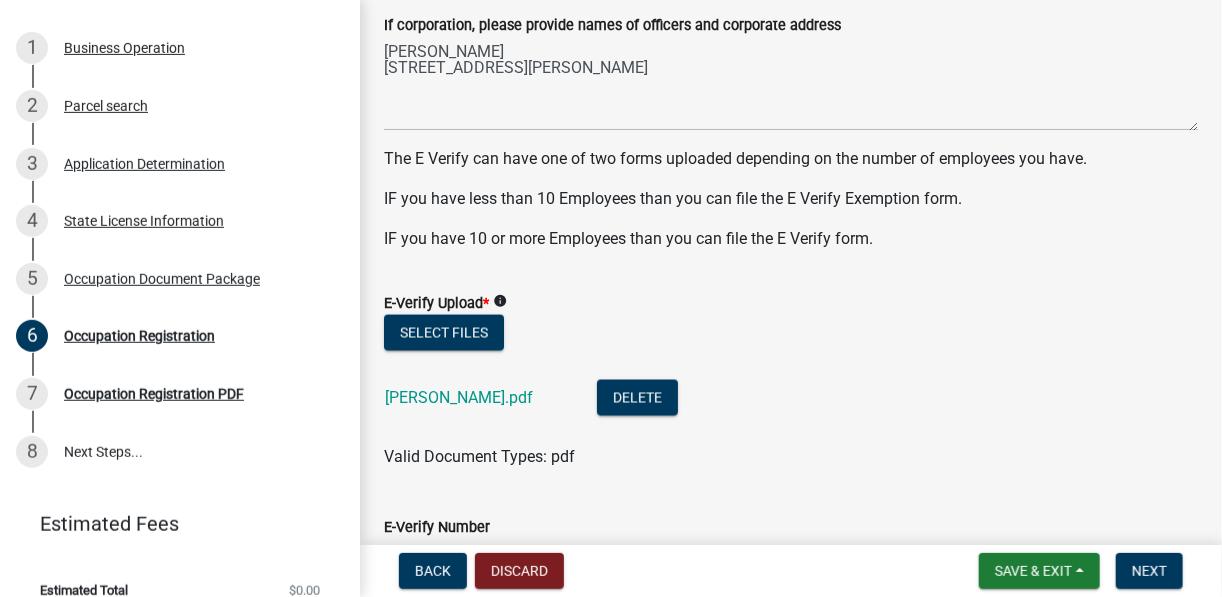 scroll, scrollTop: 1207, scrollLeft: 0, axis: vertical 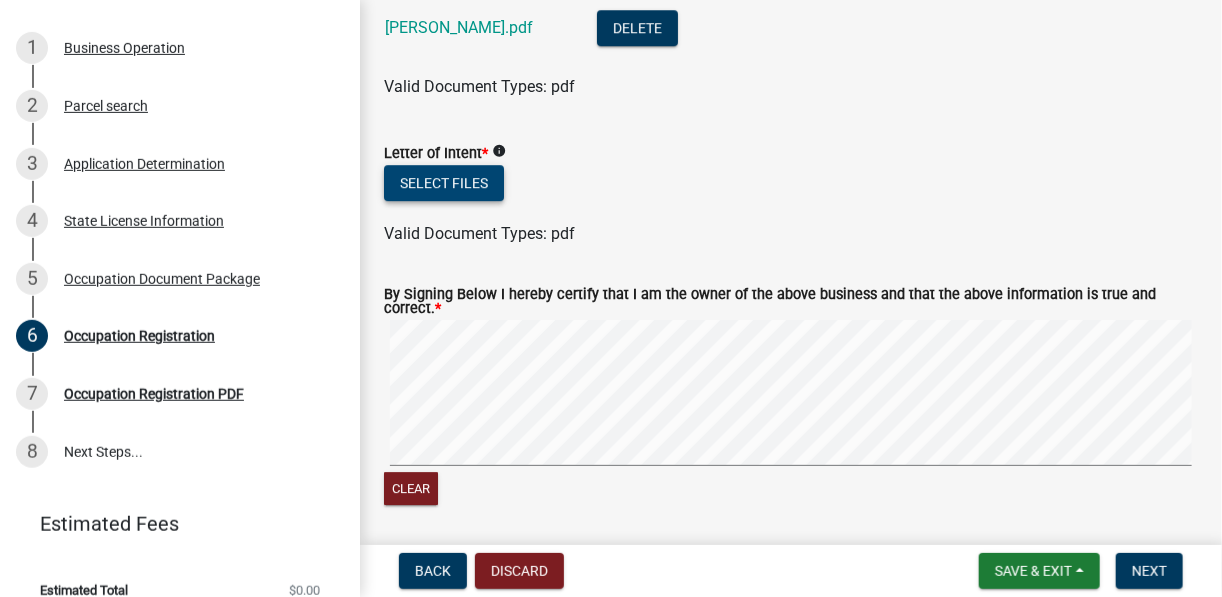 type on "Gideon Raucci
170 Scott Rd Unit 6, Eatonton, GA 31024" 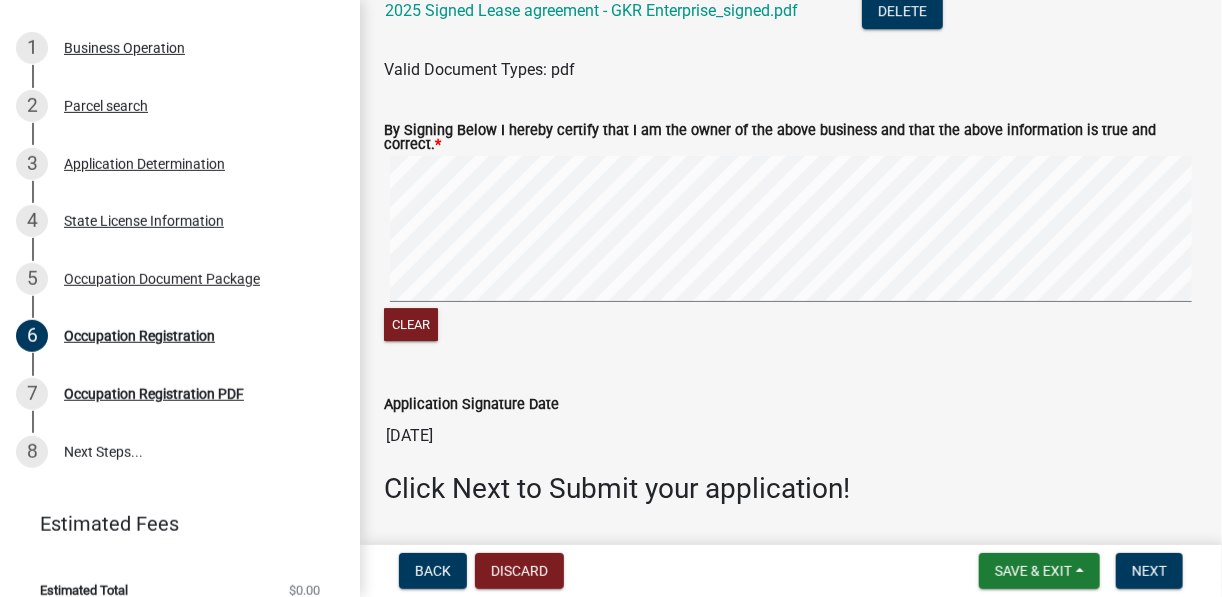 scroll, scrollTop: 2633, scrollLeft: 0, axis: vertical 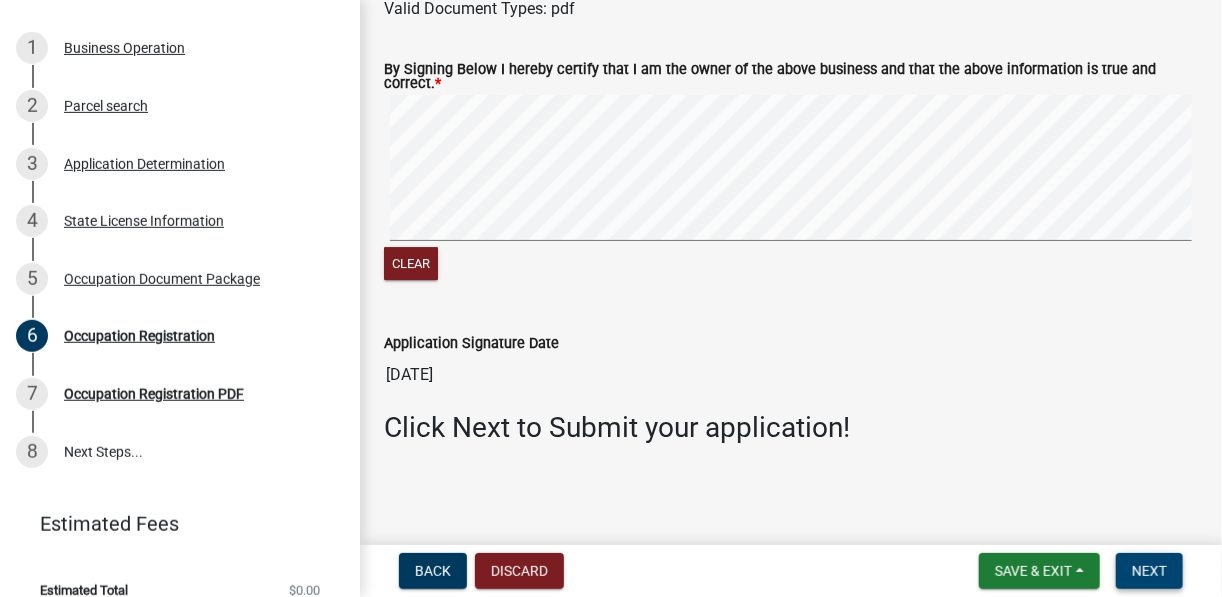 click on "Next" at bounding box center (1149, 571) 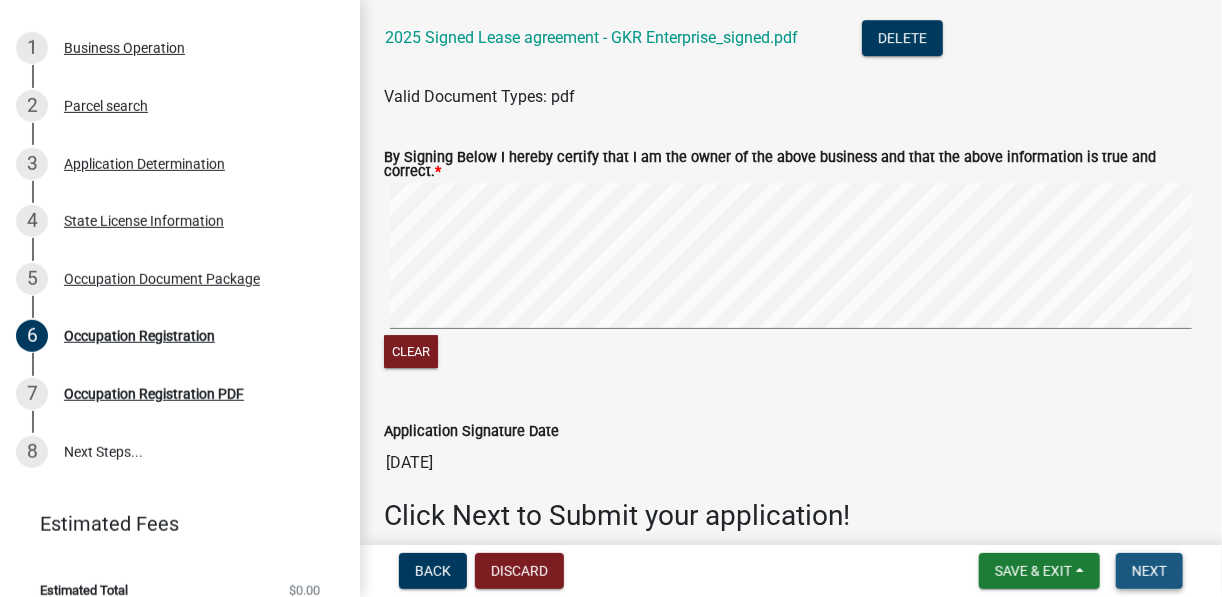 scroll, scrollTop: 2721, scrollLeft: 0, axis: vertical 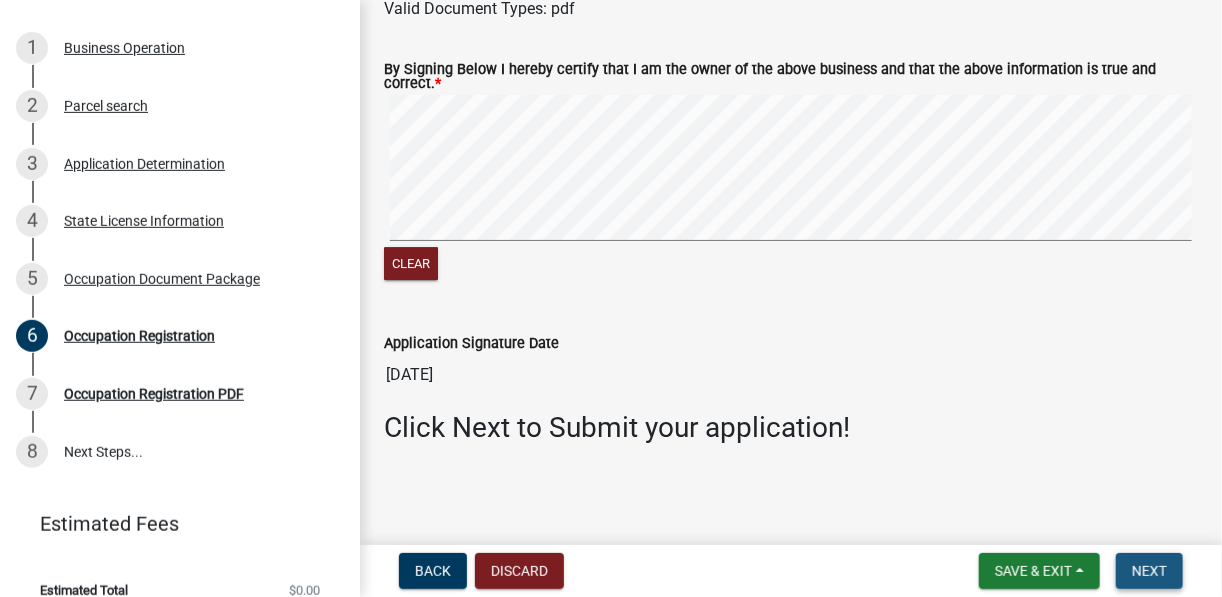 click on "Next" at bounding box center (1149, 571) 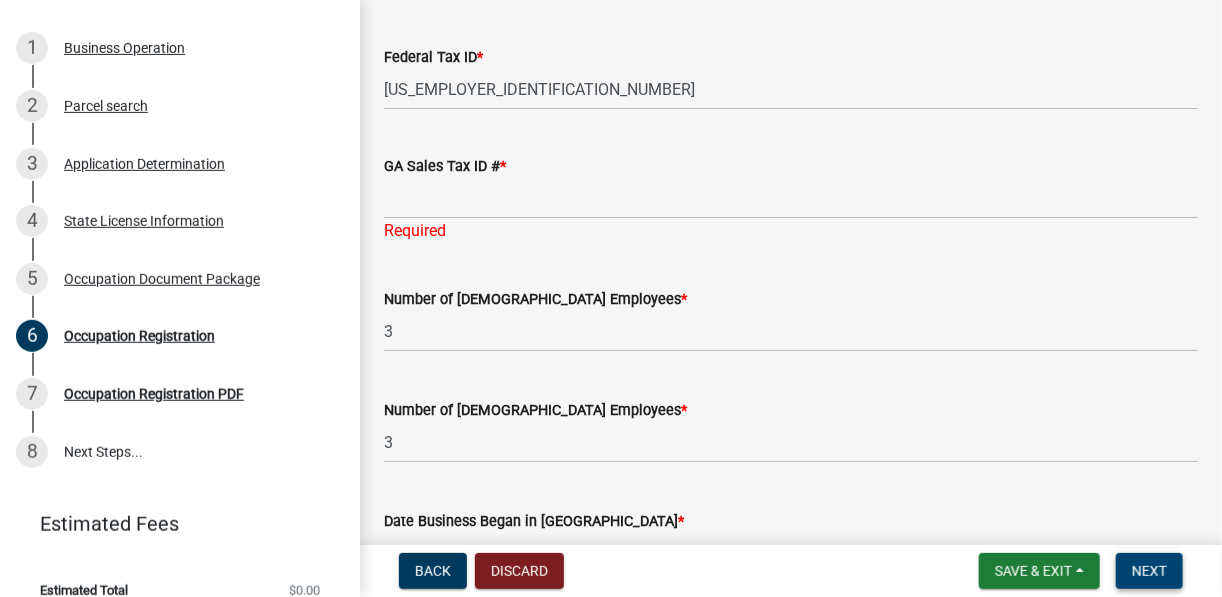 scroll, scrollTop: 205, scrollLeft: 0, axis: vertical 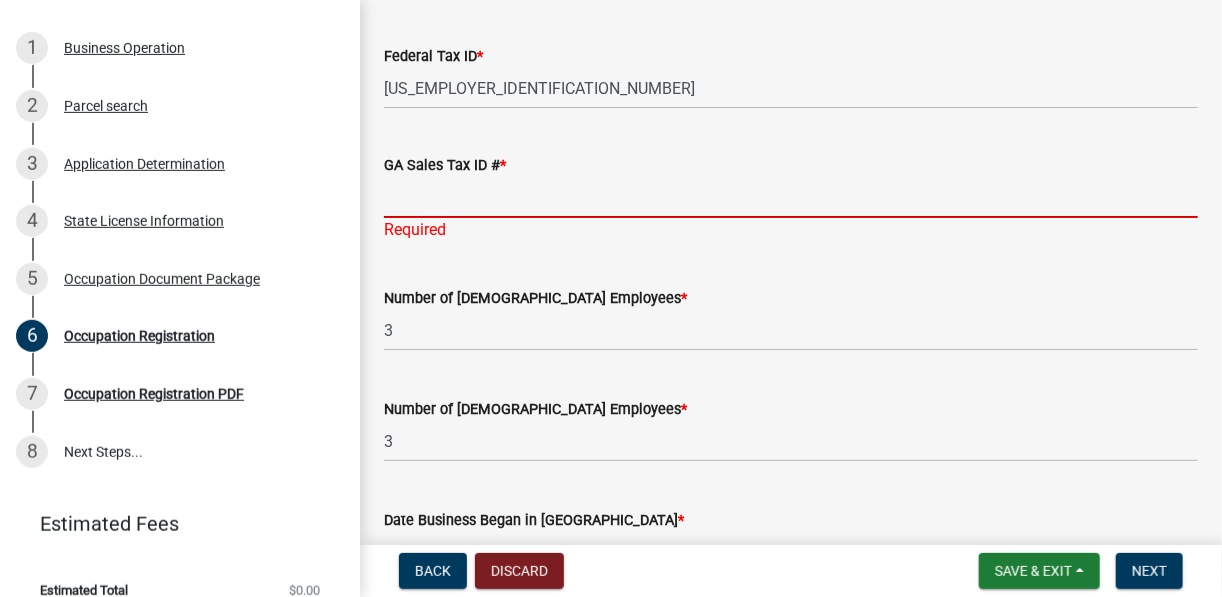 click on "GA Sales Tax ID #  *" at bounding box center [791, 197] 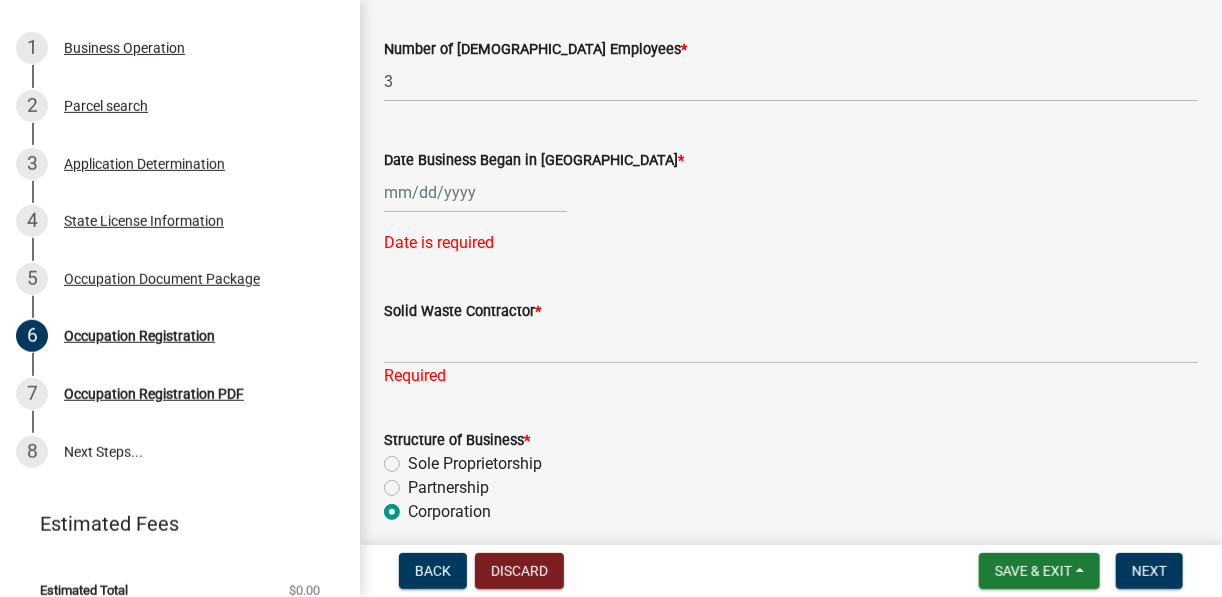 scroll, scrollTop: 565, scrollLeft: 0, axis: vertical 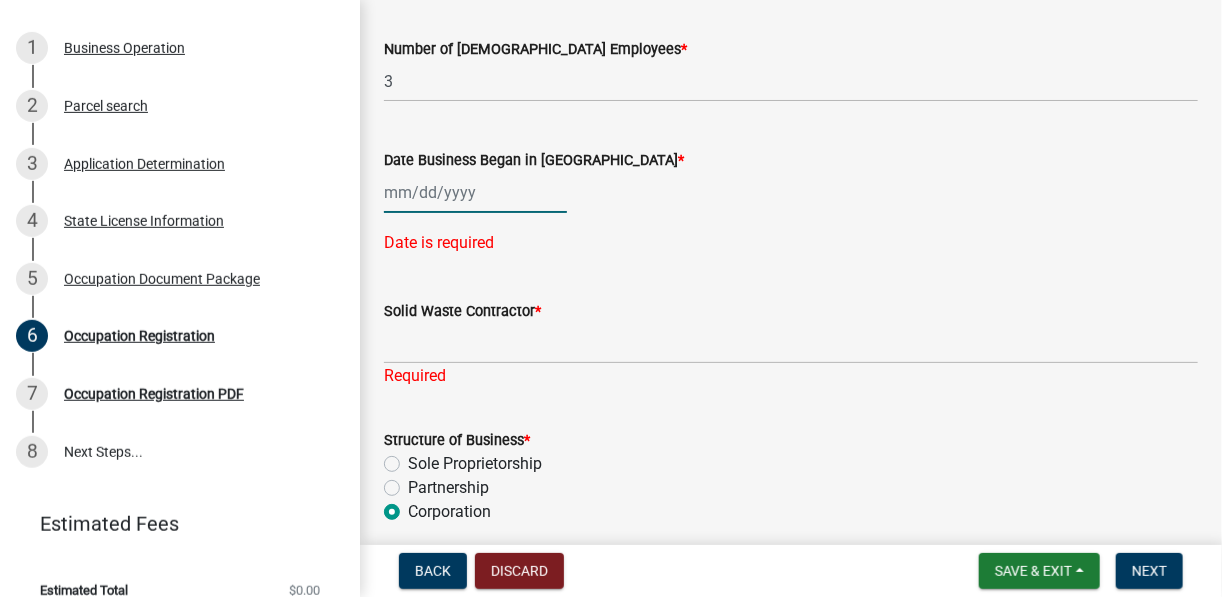 click 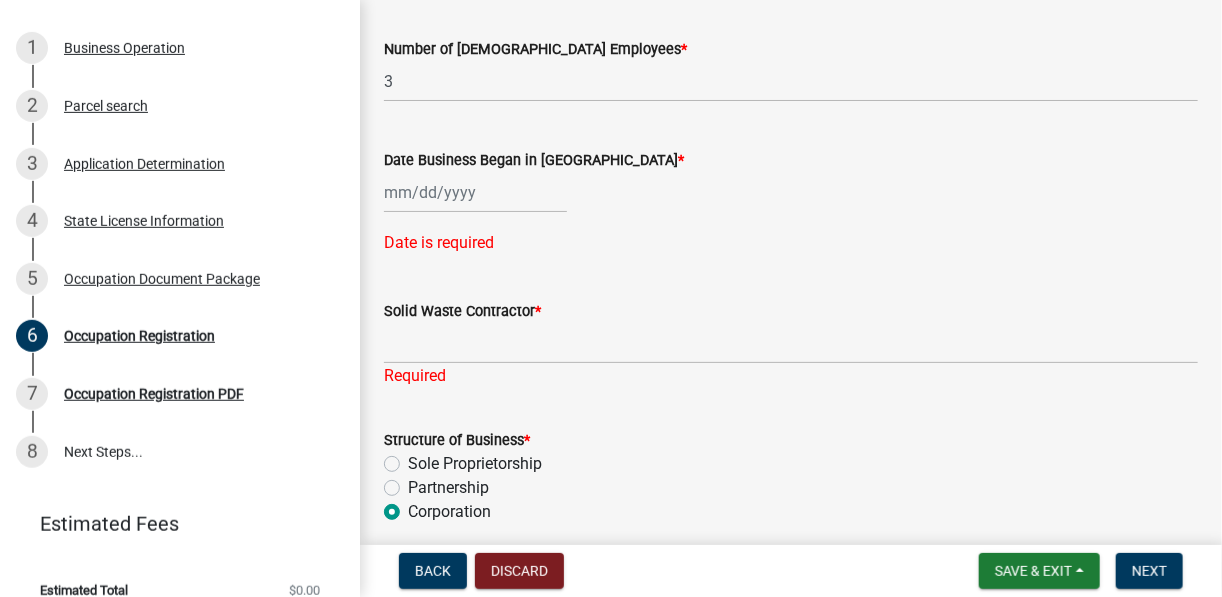 select on "7" 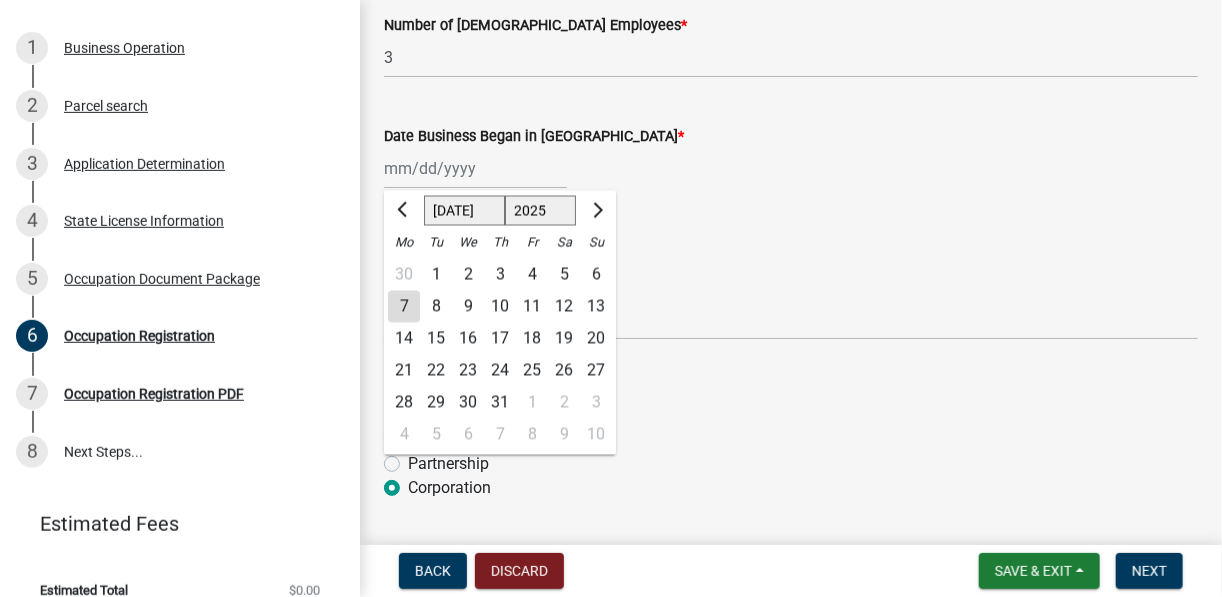scroll, scrollTop: 542, scrollLeft: 0, axis: vertical 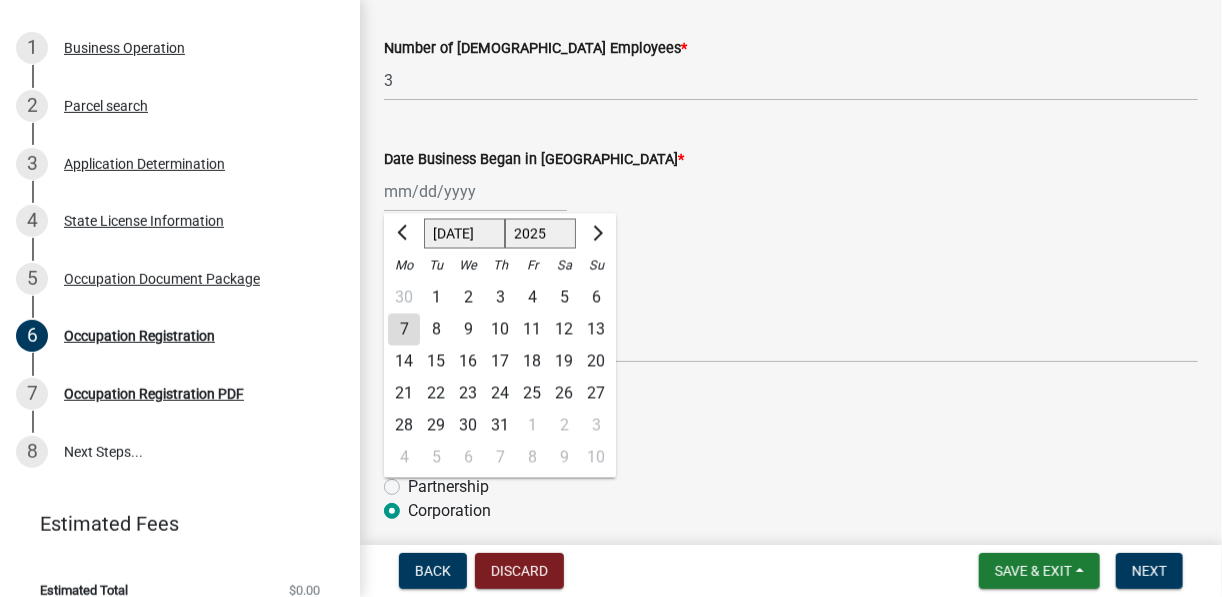 click on "25" 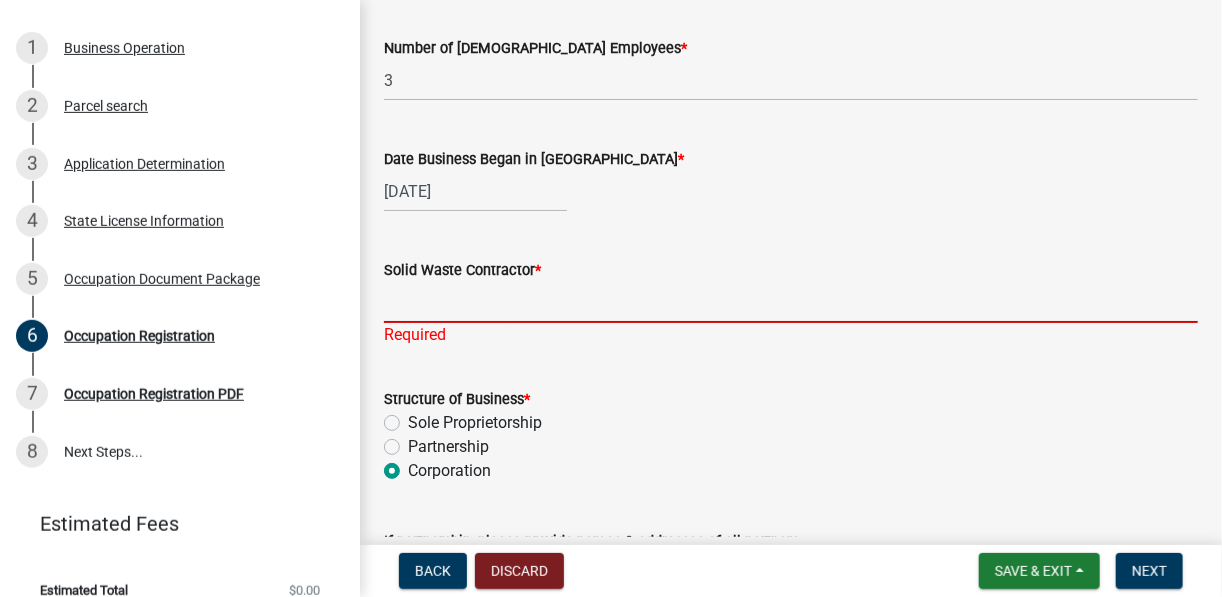 click on "Solid Waste Contractor  *" at bounding box center [791, 302] 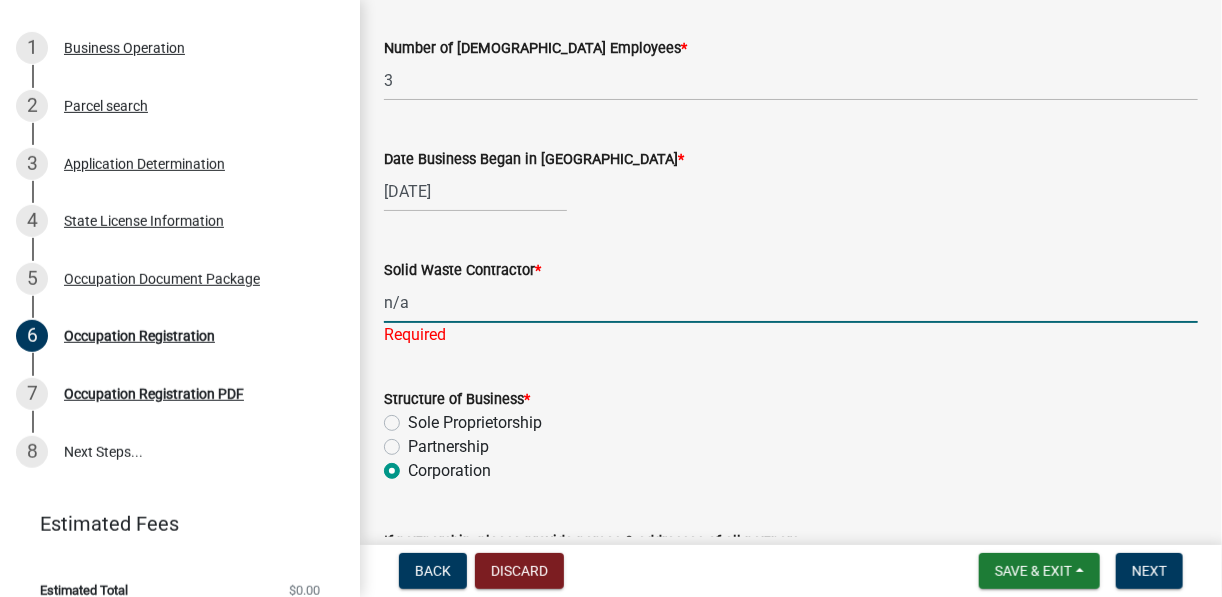 type on "n/a" 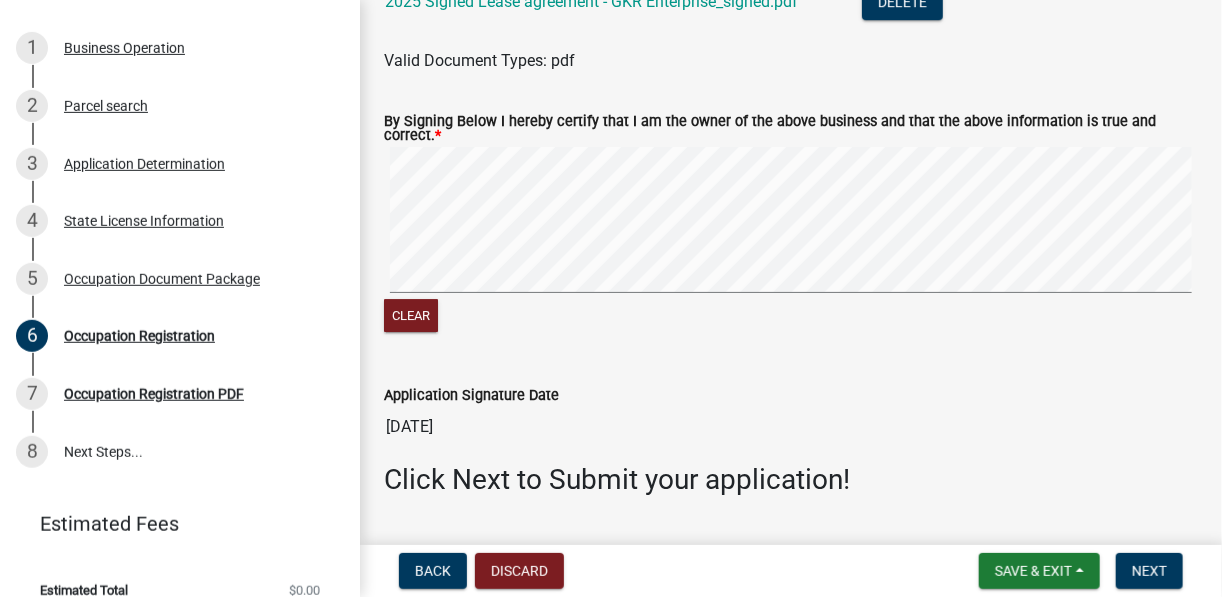 scroll, scrollTop: 2633, scrollLeft: 0, axis: vertical 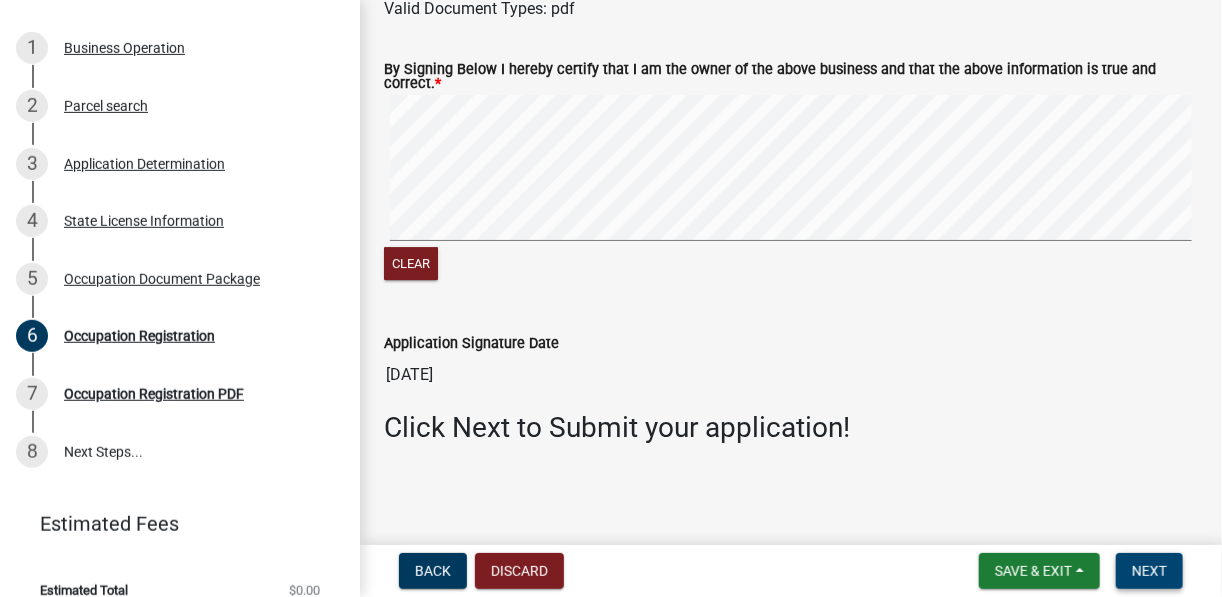 click on "Next" at bounding box center (1149, 571) 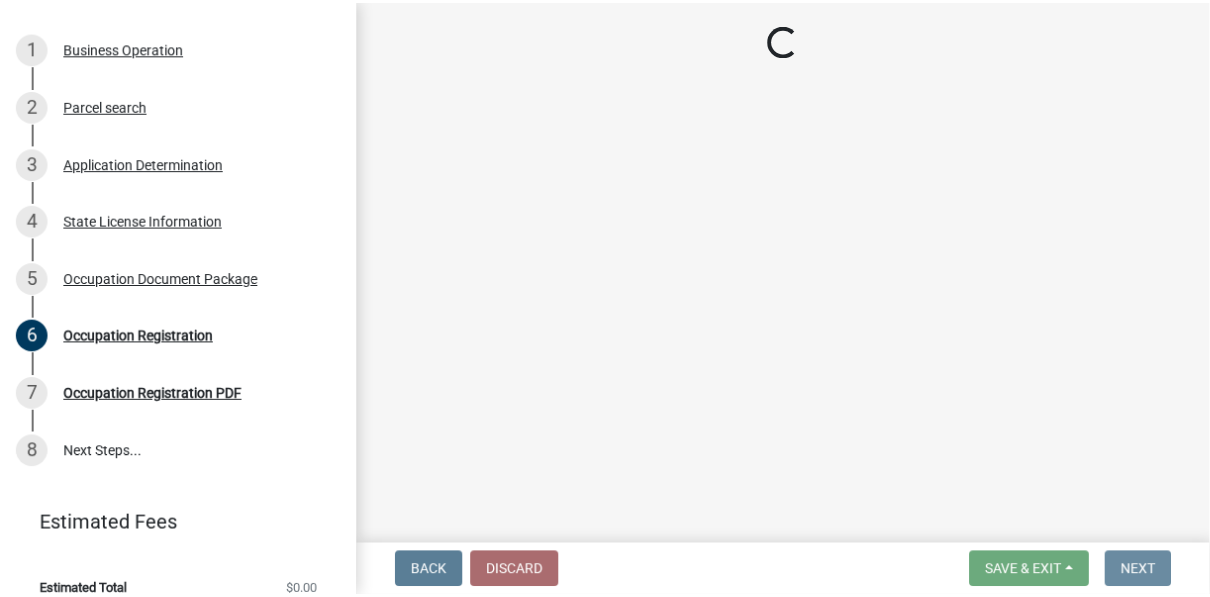 scroll, scrollTop: 0, scrollLeft: 0, axis: both 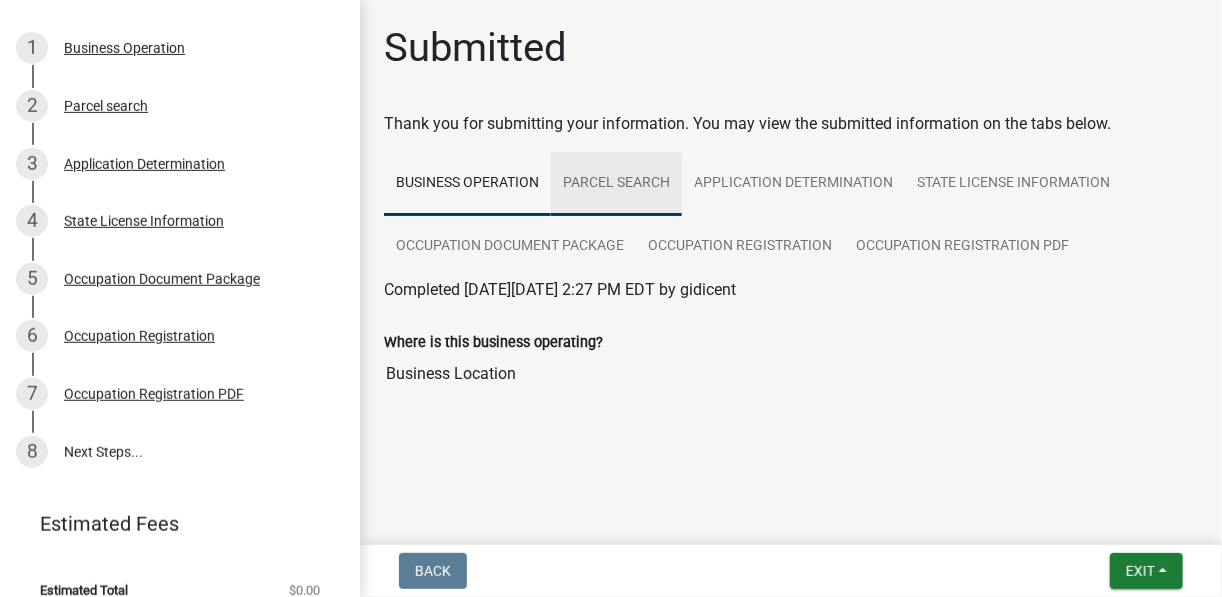click on "Parcel search" at bounding box center (616, 184) 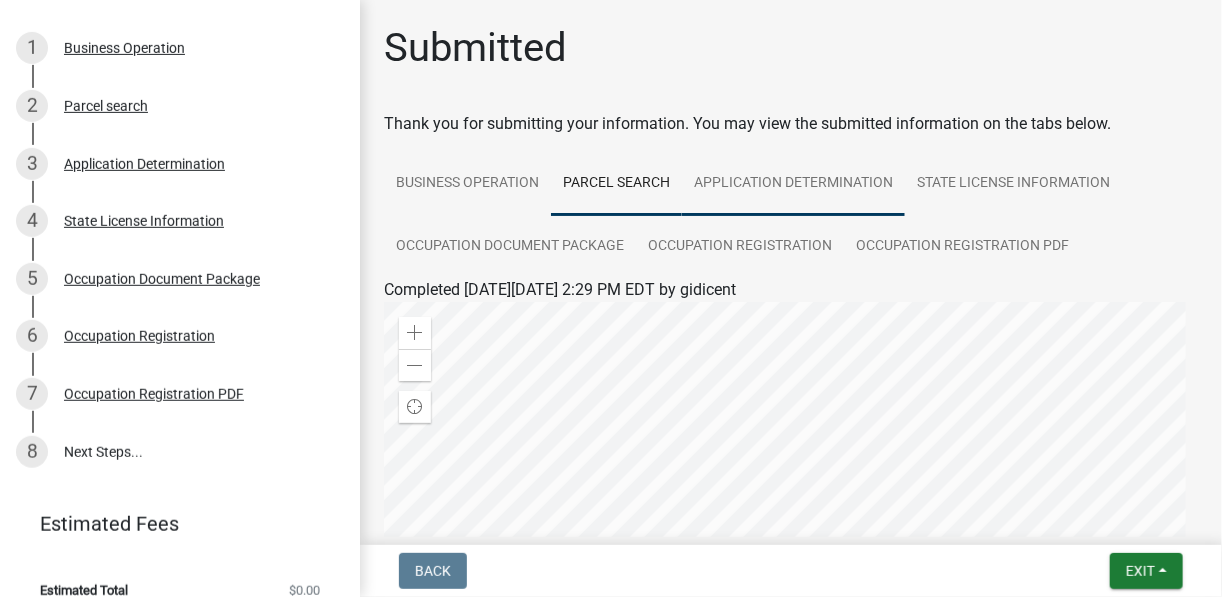click on "Application Determination" at bounding box center [793, 184] 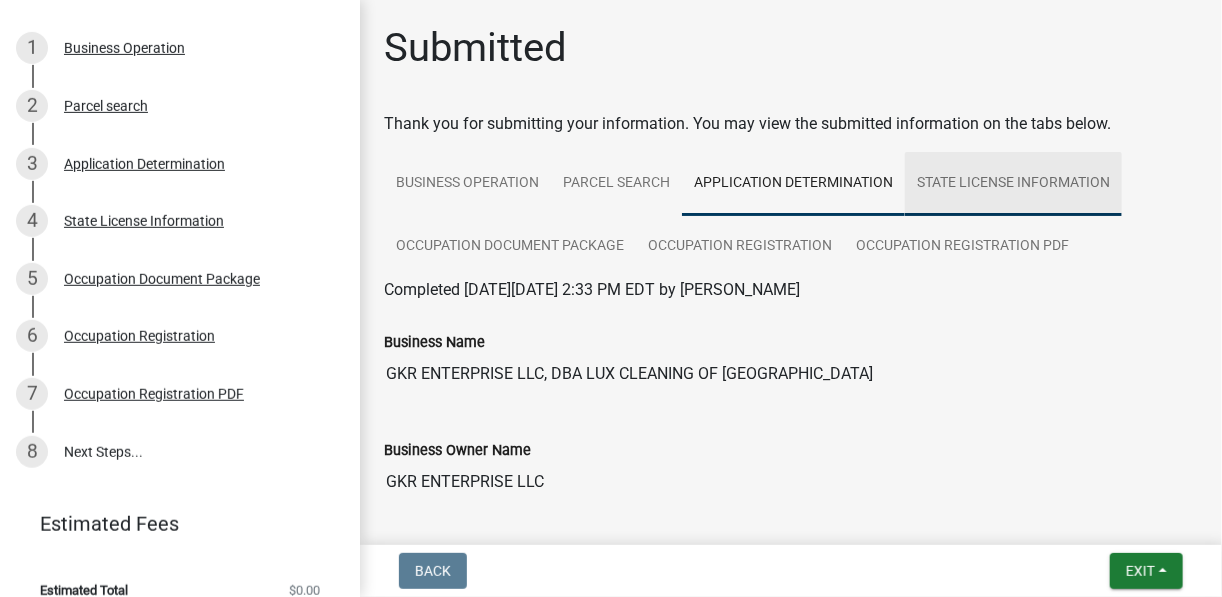 click on "State License Information" at bounding box center [1013, 184] 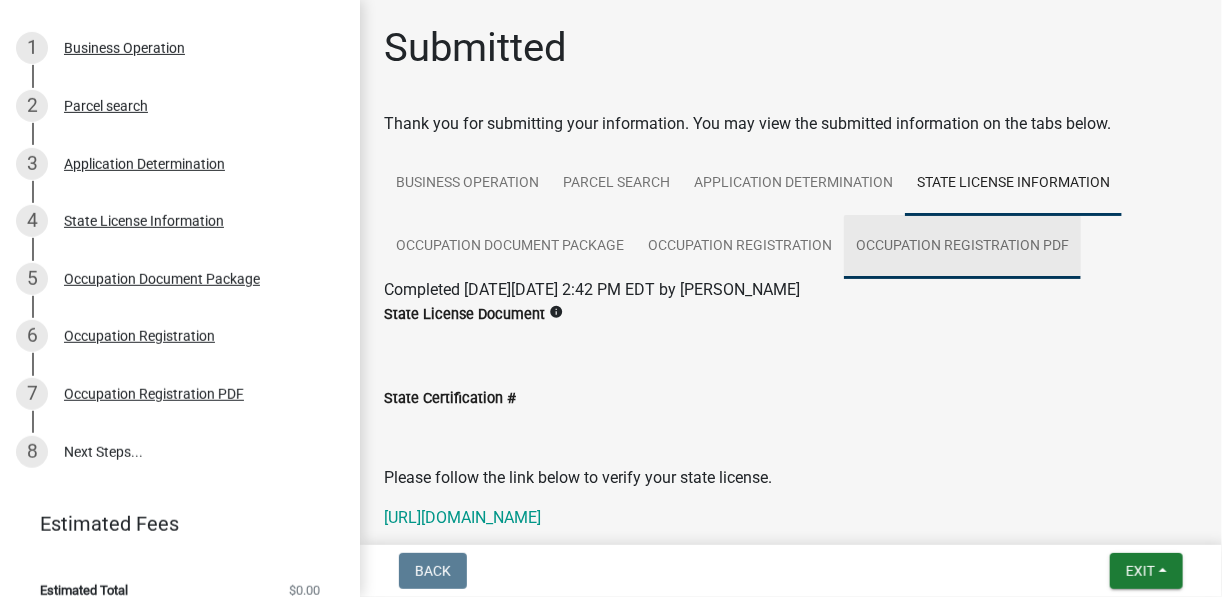 click on "Occupation Registration PDF" at bounding box center [962, 247] 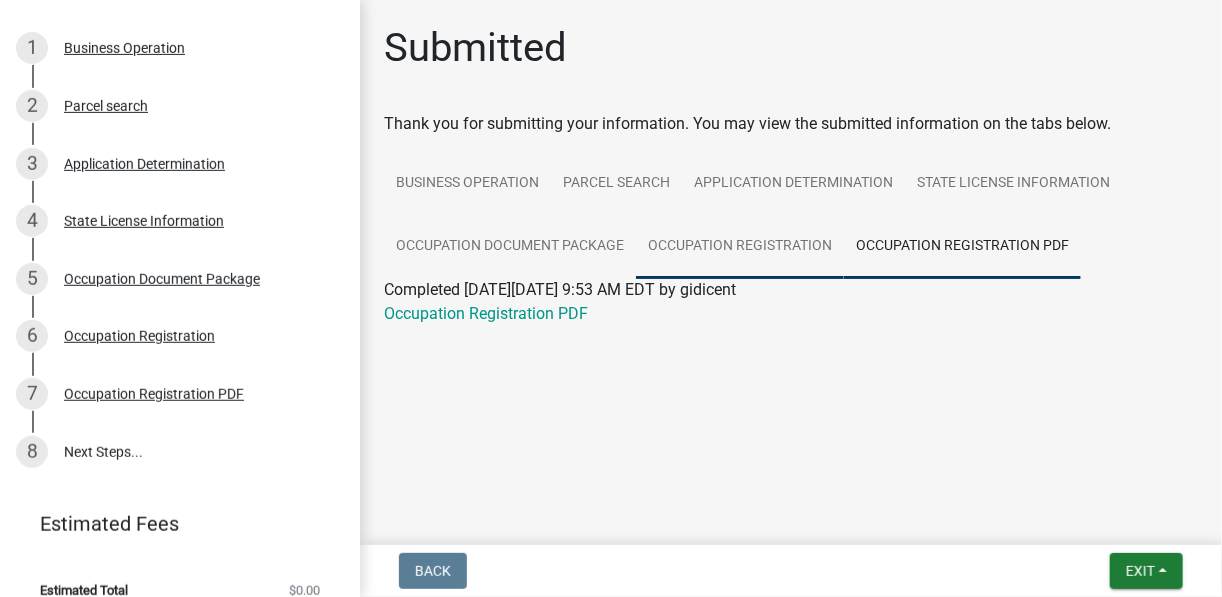 click on "Occupation Registration" at bounding box center (740, 247) 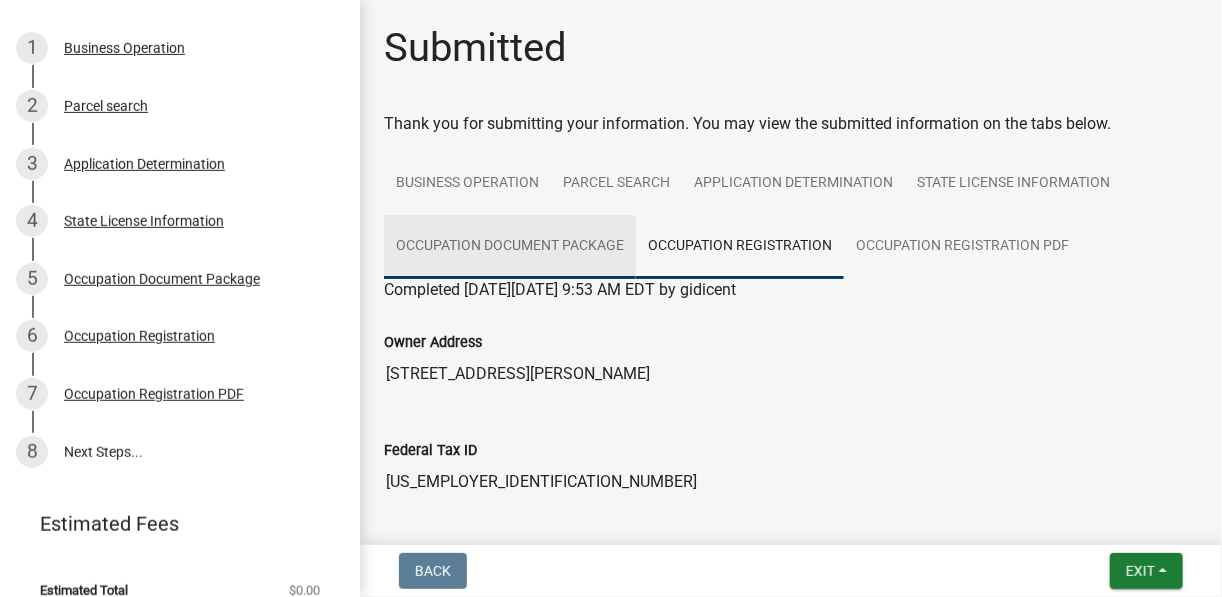 click on "Occupation Document Package" at bounding box center [510, 247] 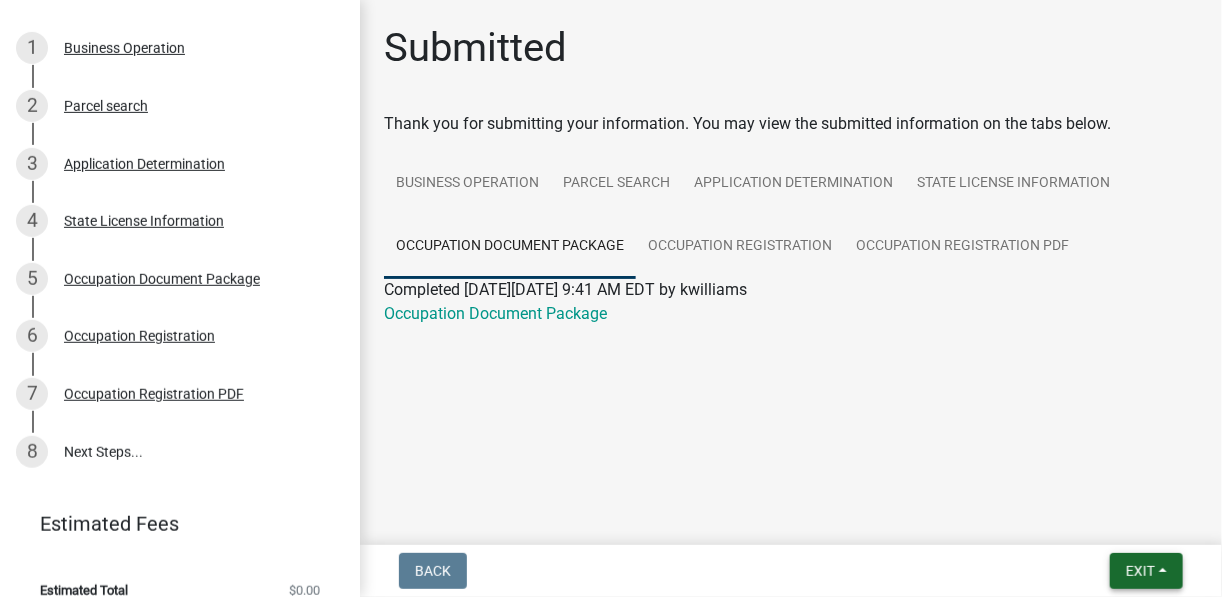 click on "Exit" at bounding box center (1140, 571) 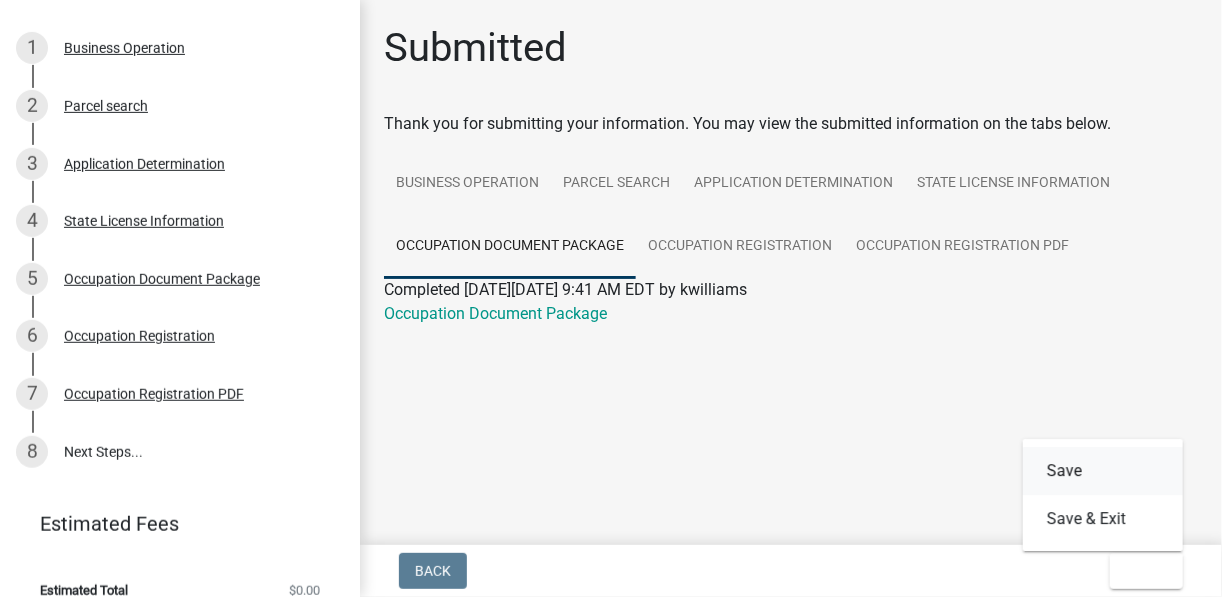 click on "Save" at bounding box center [1103, 471] 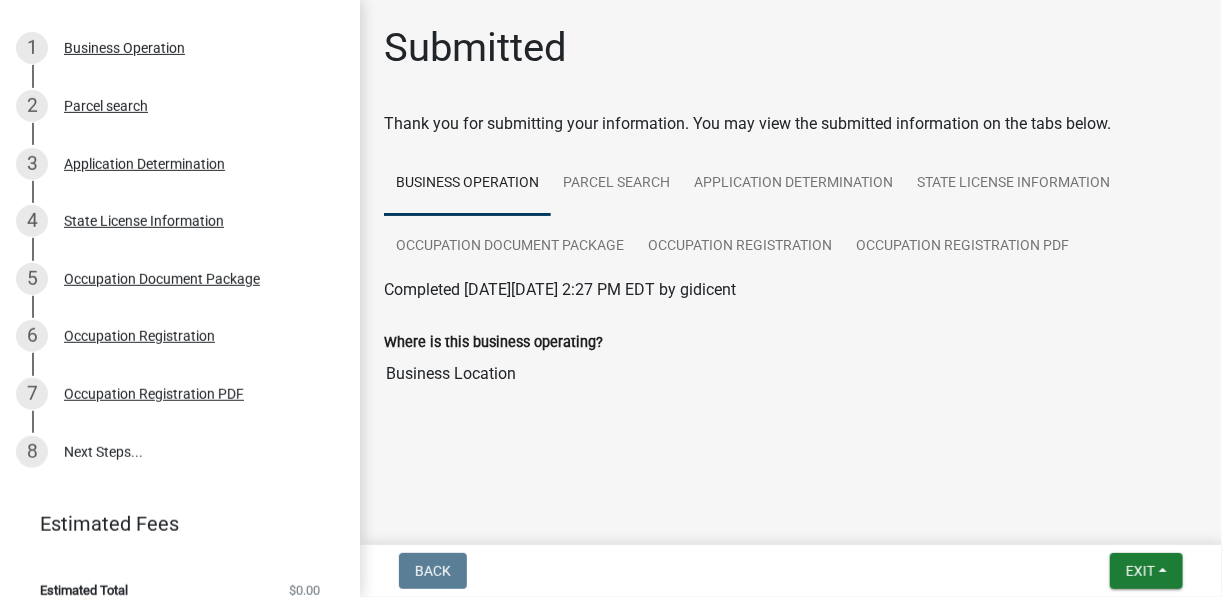 drag, startPoint x: 1150, startPoint y: 580, endPoint x: 861, endPoint y: 464, distance: 311.41132 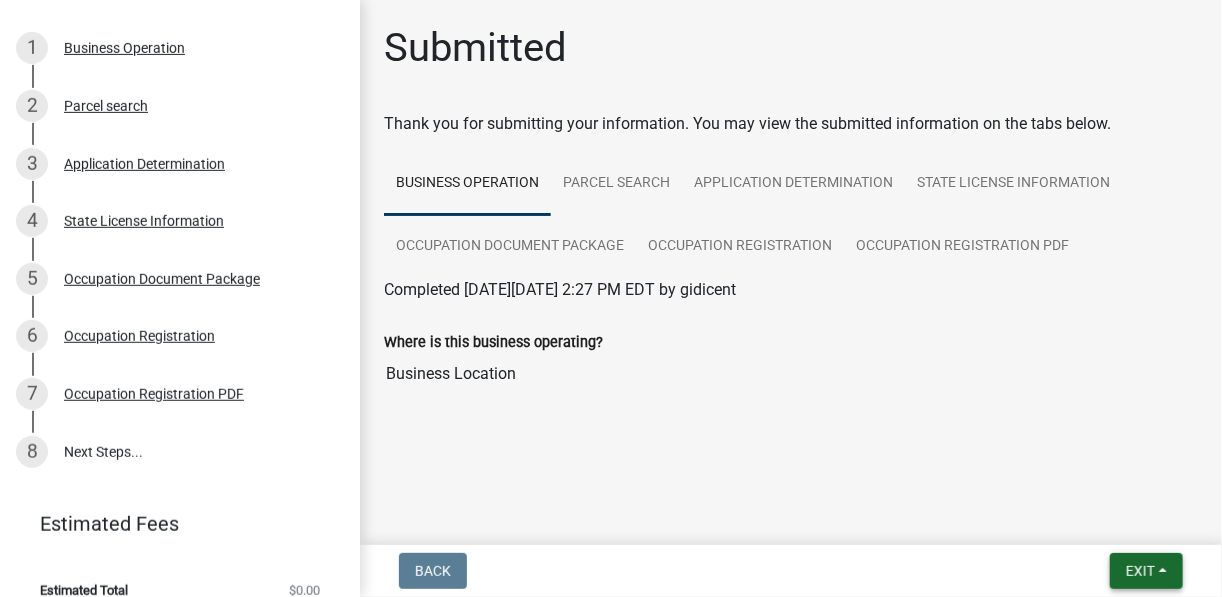 click on "Exit" at bounding box center (1140, 571) 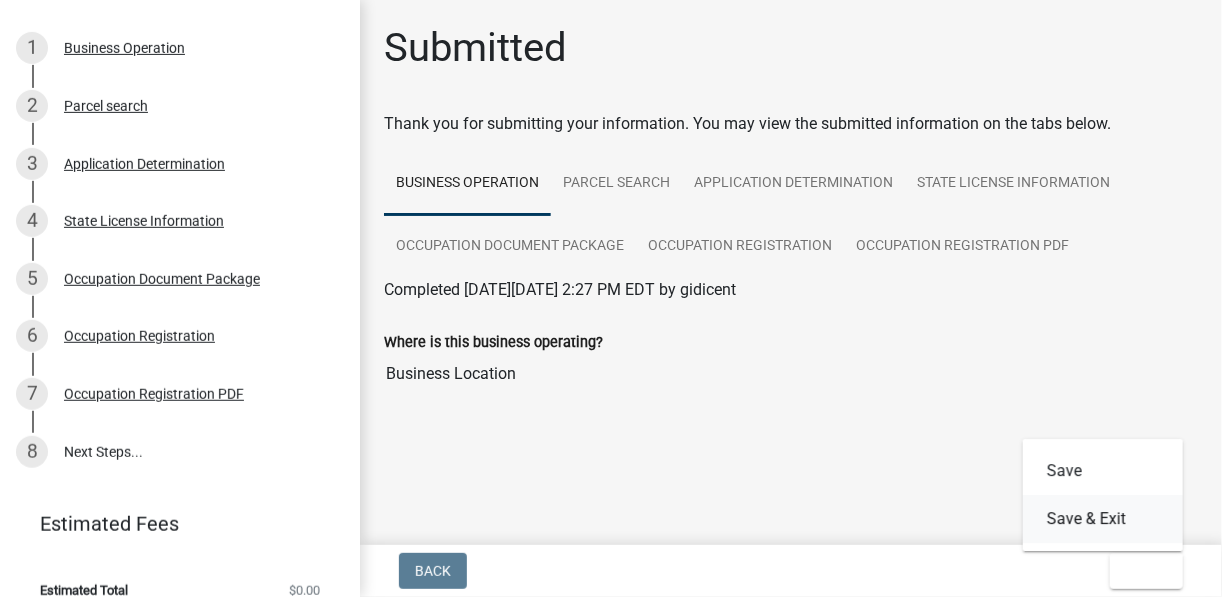 click on "Save & Exit" at bounding box center (1103, 519) 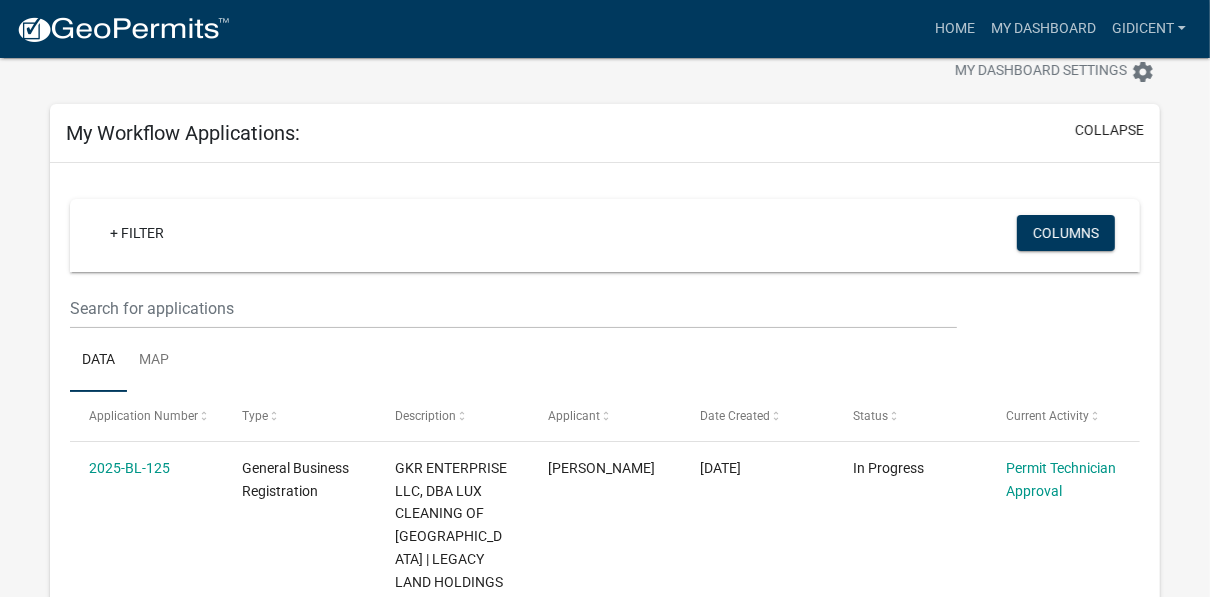 scroll, scrollTop: 0, scrollLeft: 0, axis: both 